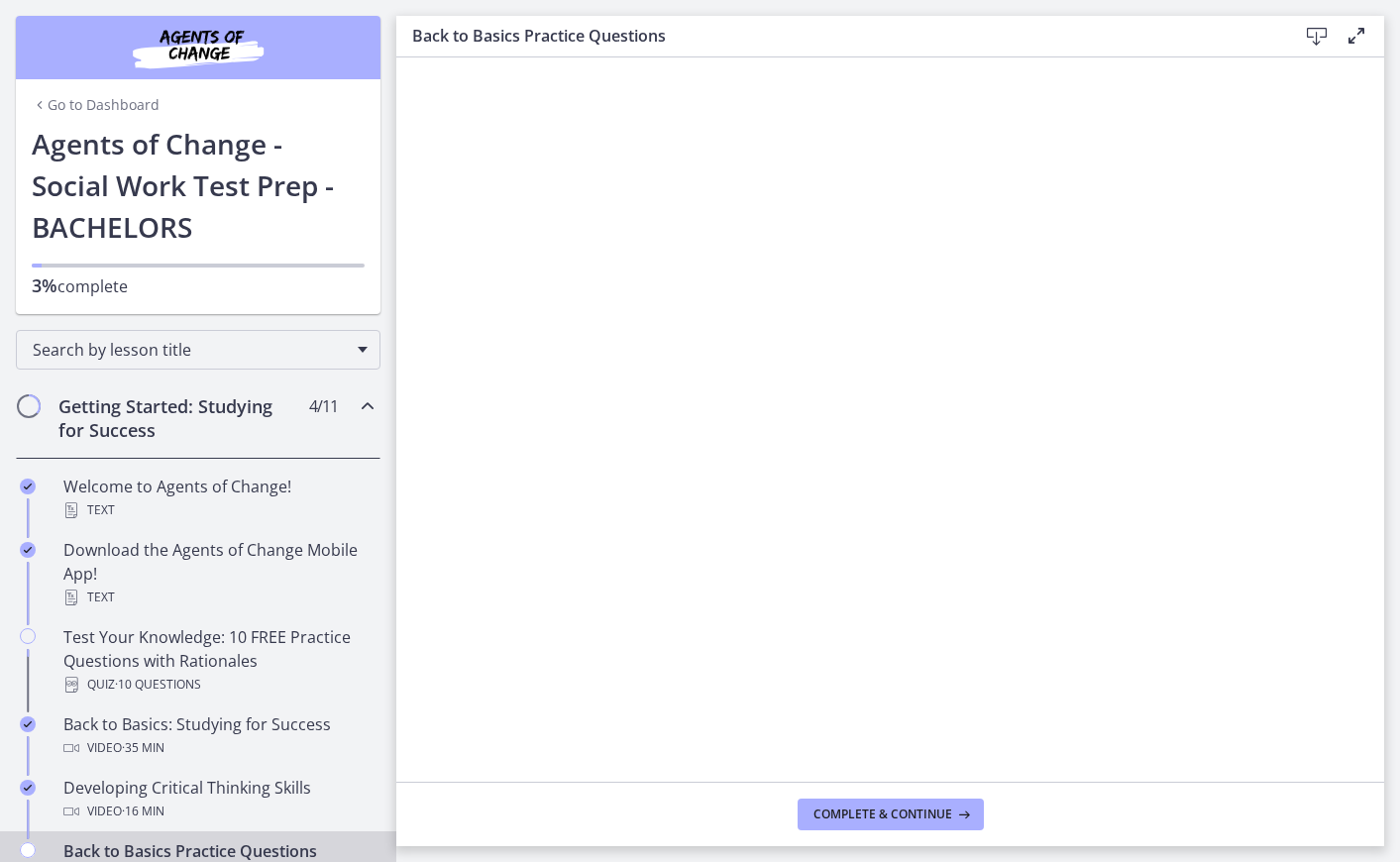 scroll, scrollTop: 0, scrollLeft: 0, axis: both 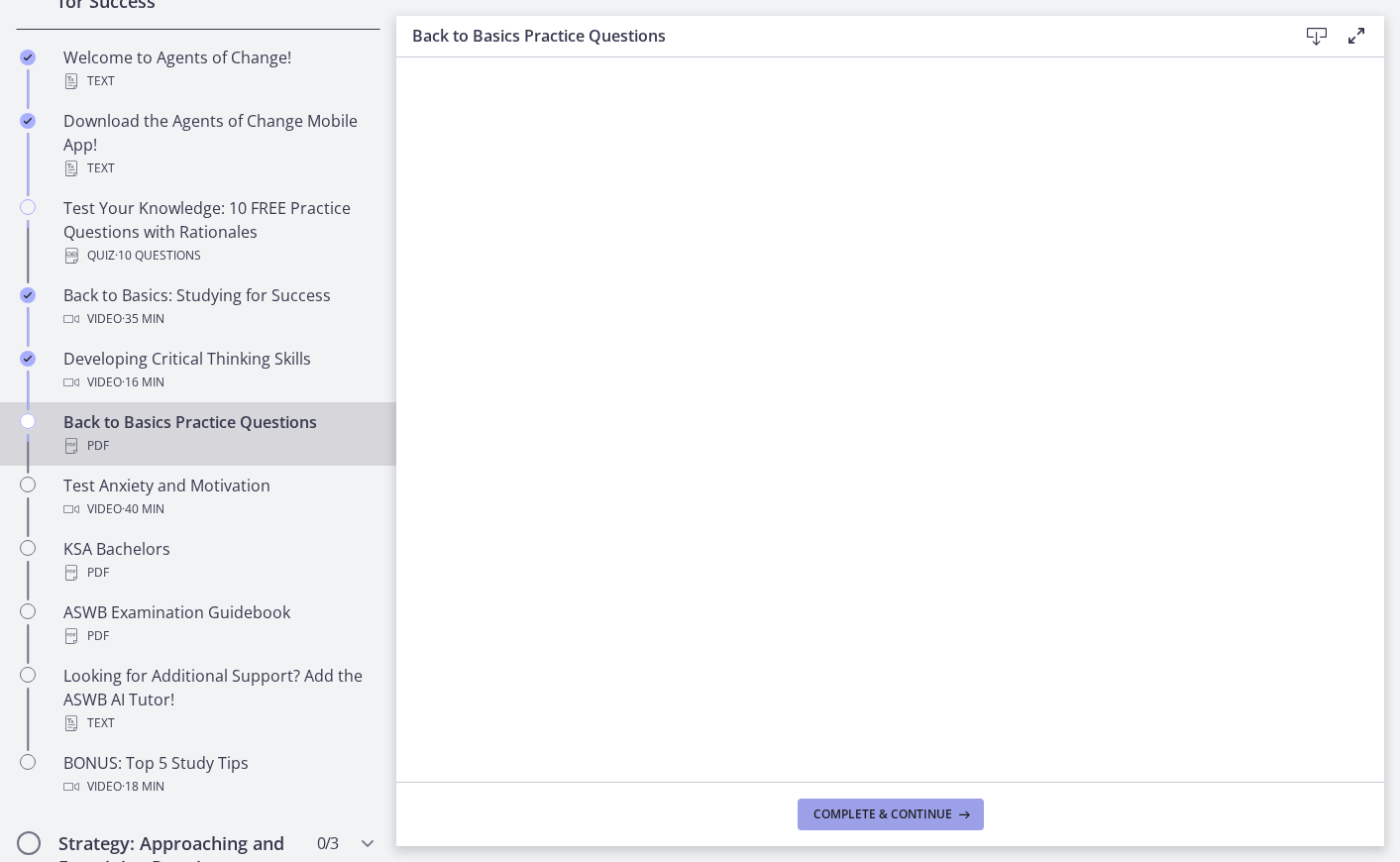 click on "Complete & continue" at bounding box center [883, 814] 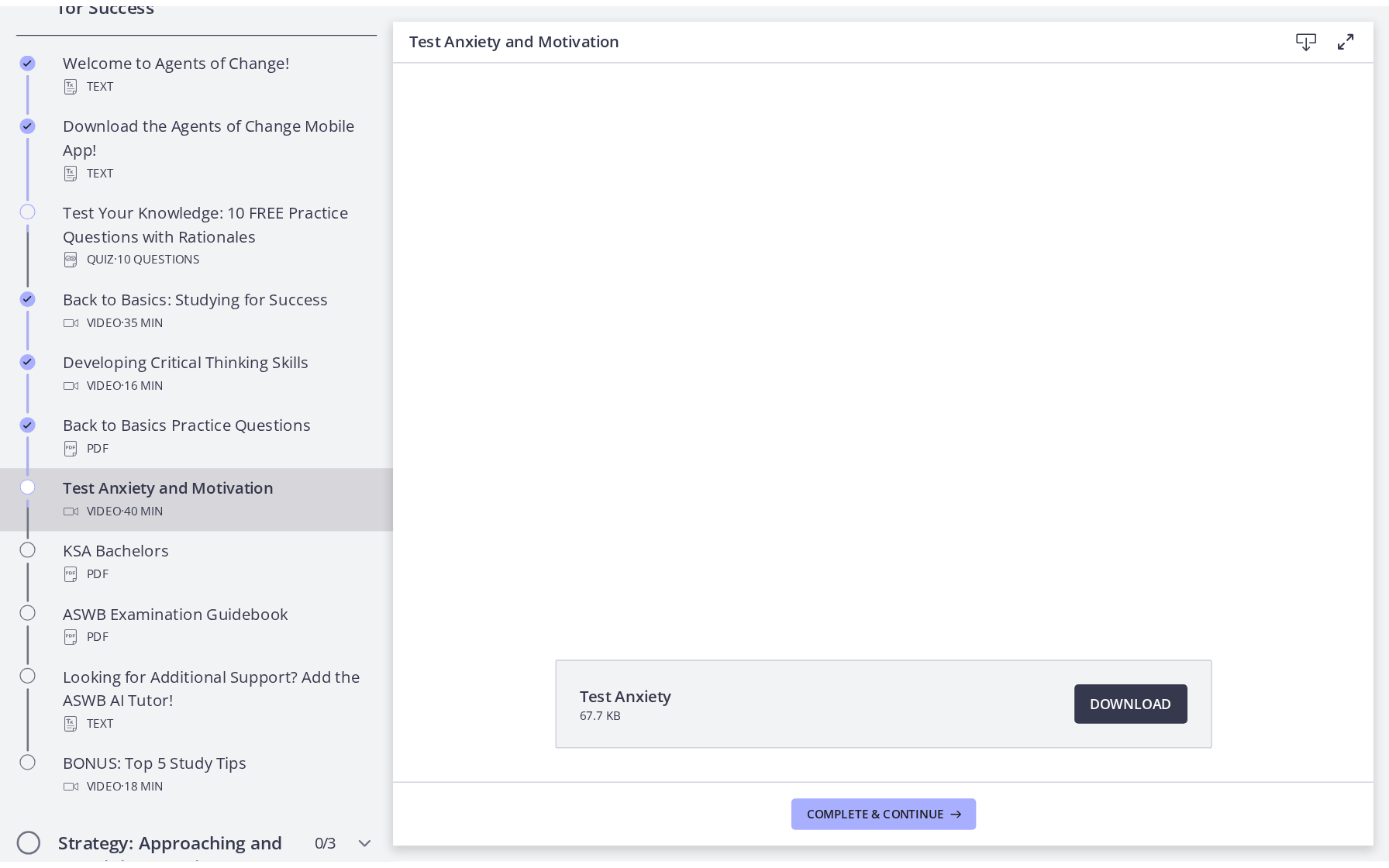 scroll, scrollTop: 0, scrollLeft: 0, axis: both 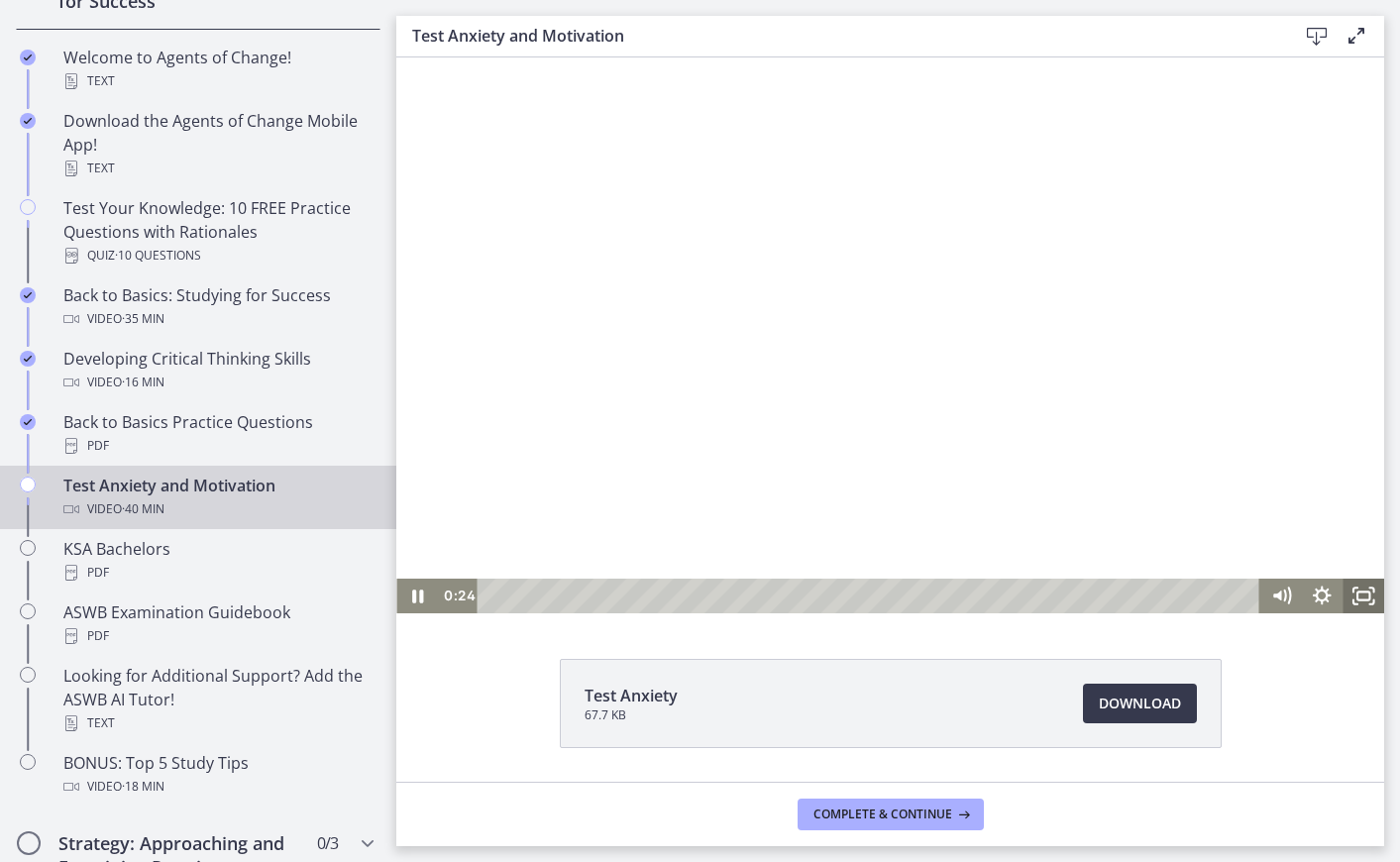 click 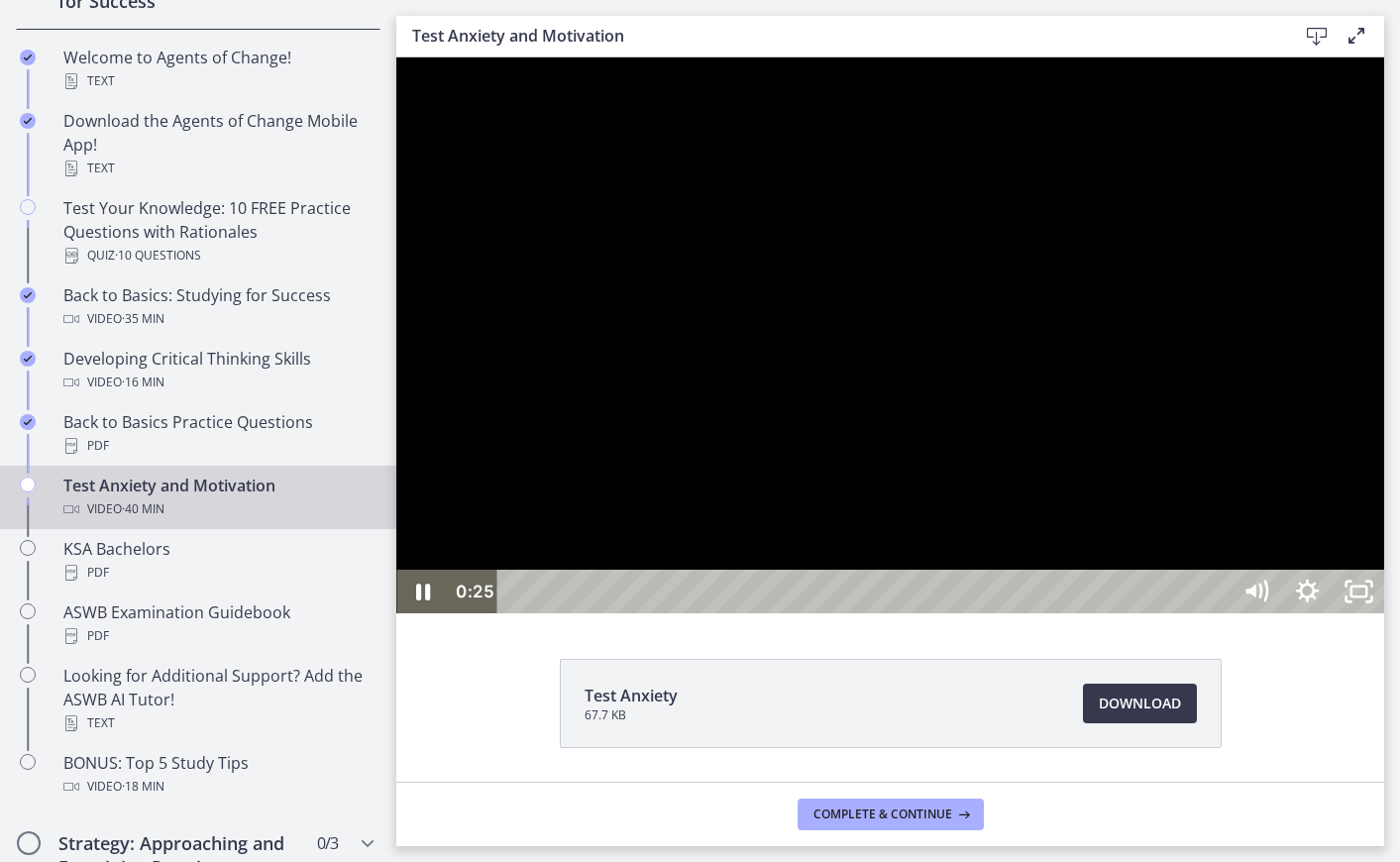 scroll, scrollTop: 338, scrollLeft: 0, axis: vertical 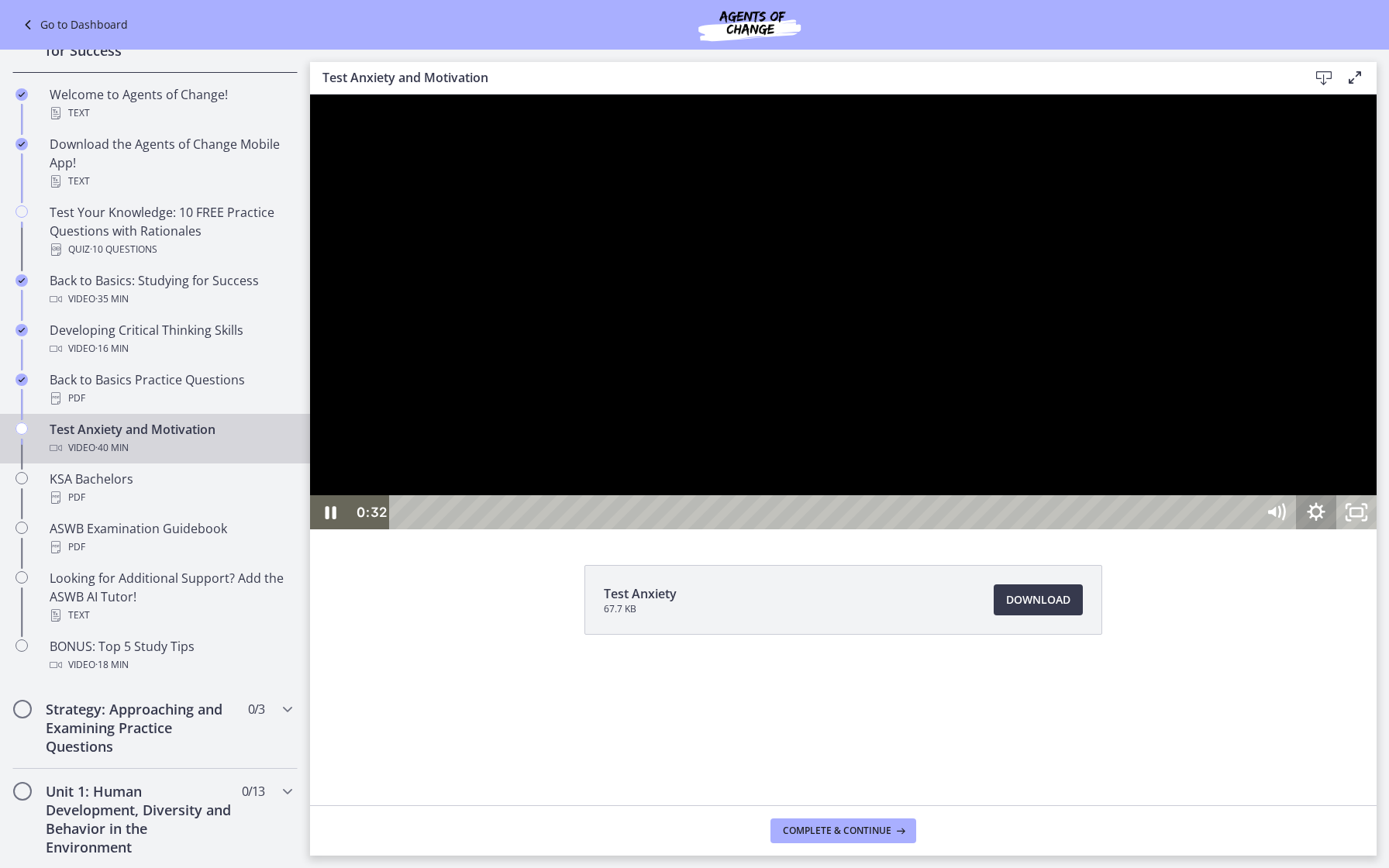 click 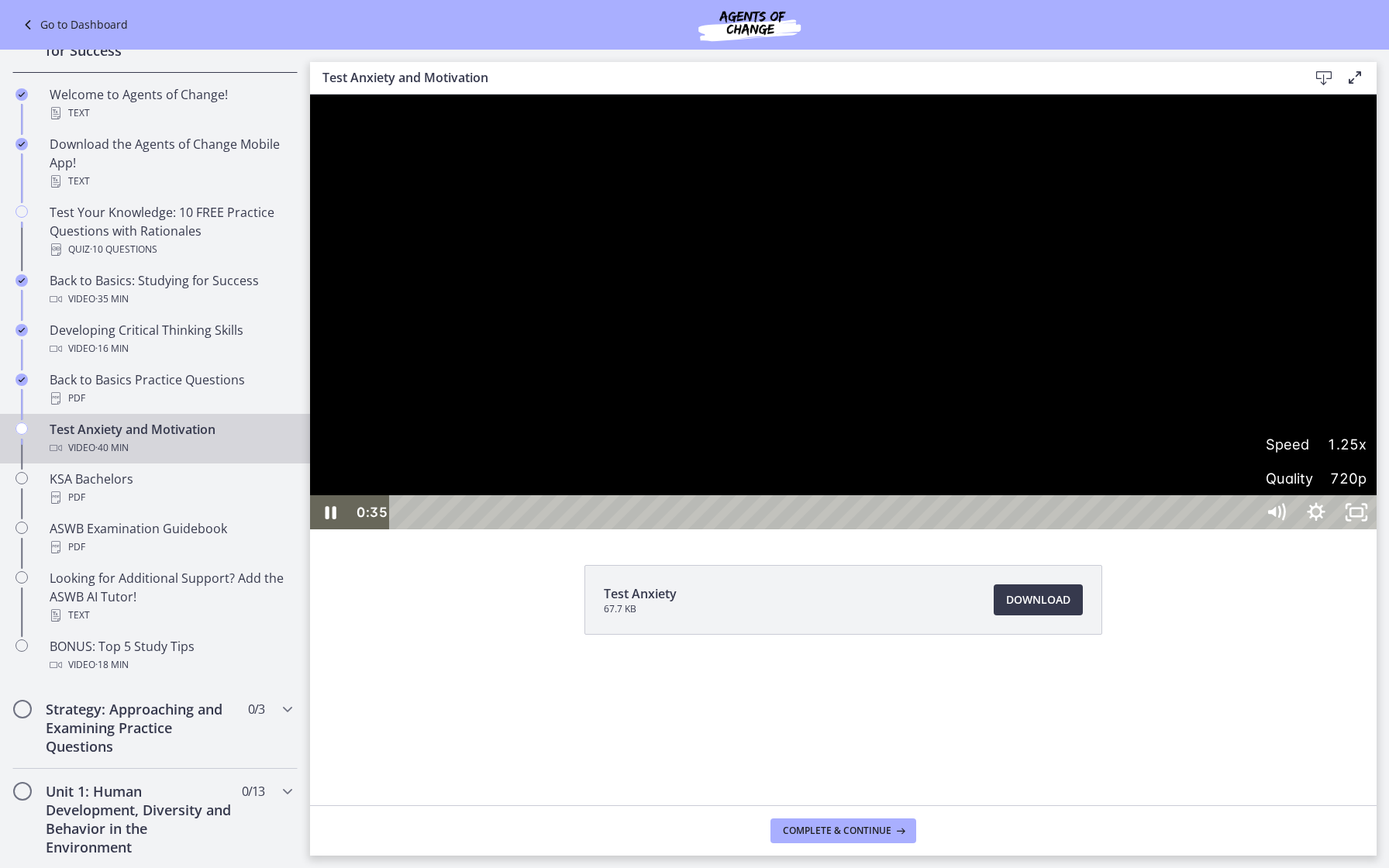 click on "1.25x" at bounding box center [1341, 444] 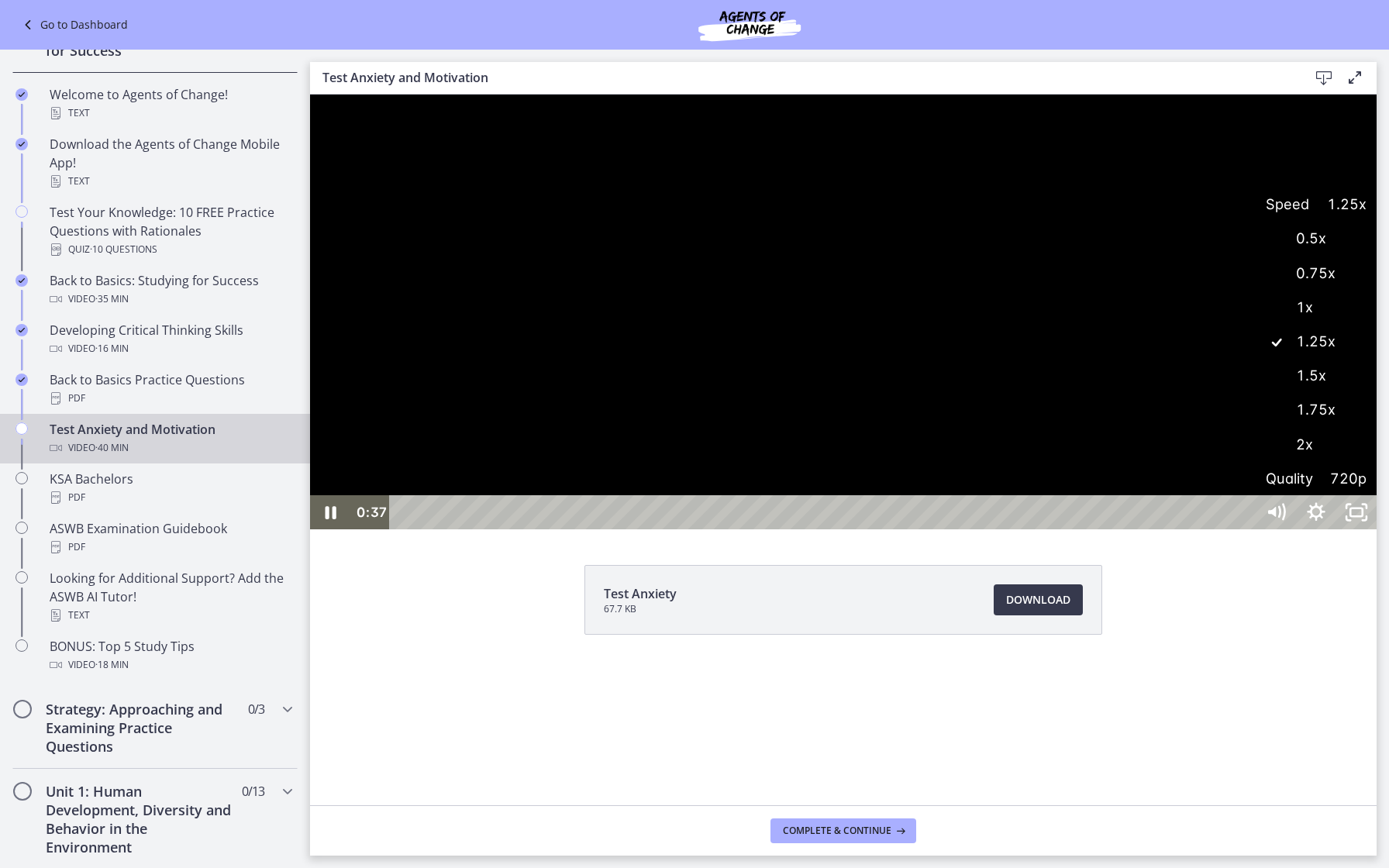 click on "1.5x" at bounding box center (1316, 376) 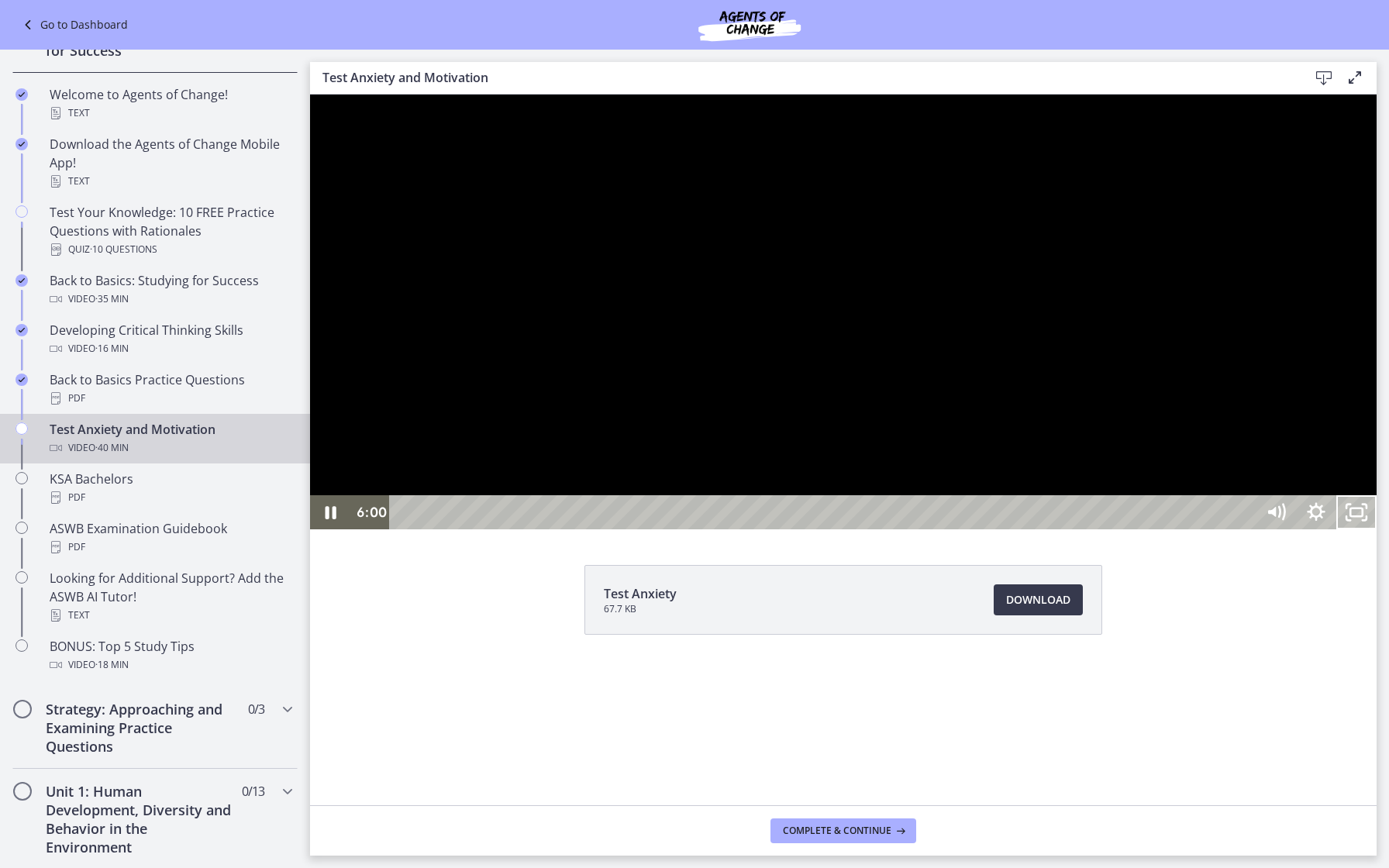 click at bounding box center [843, 312] 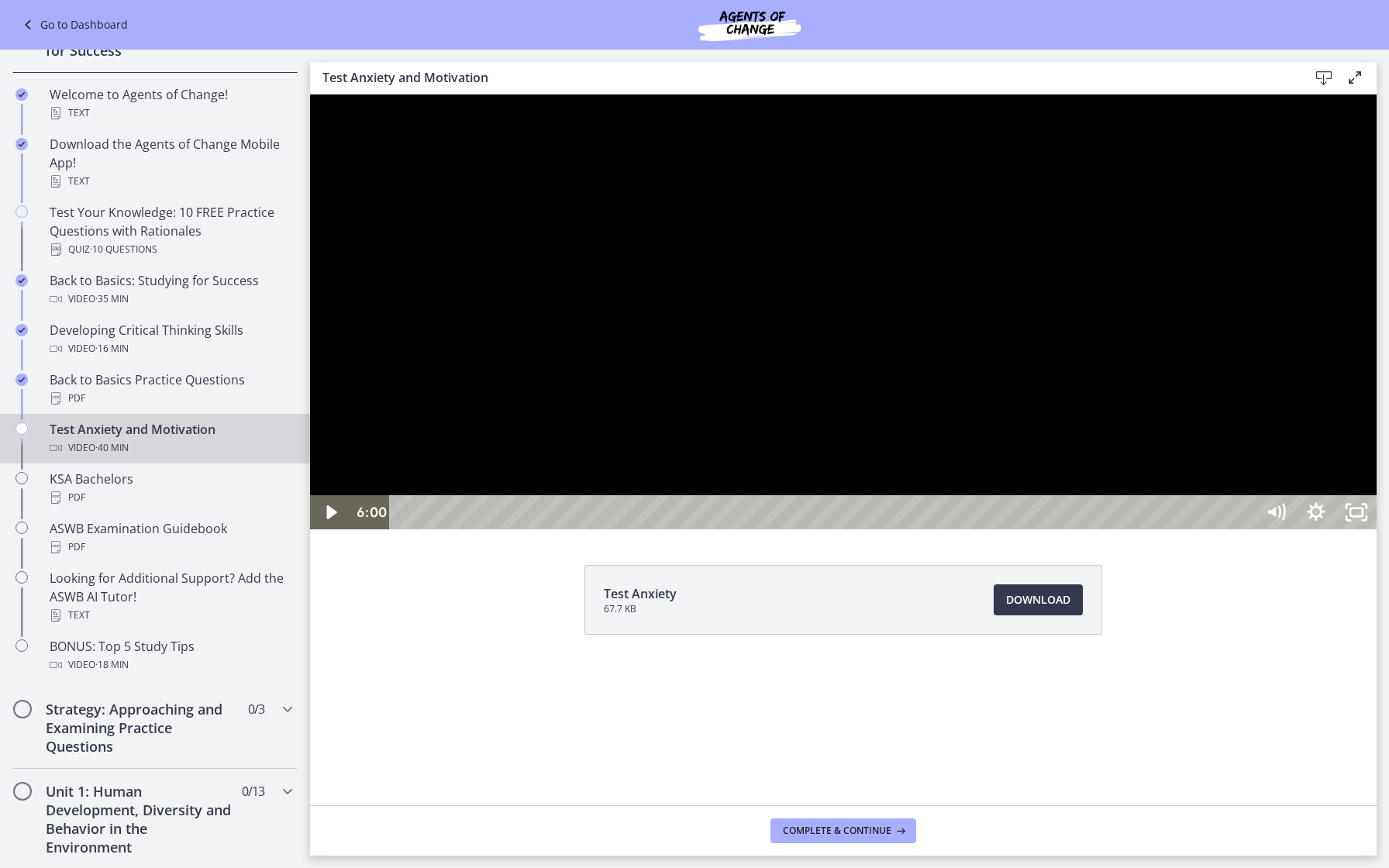 click at bounding box center (843, 312) 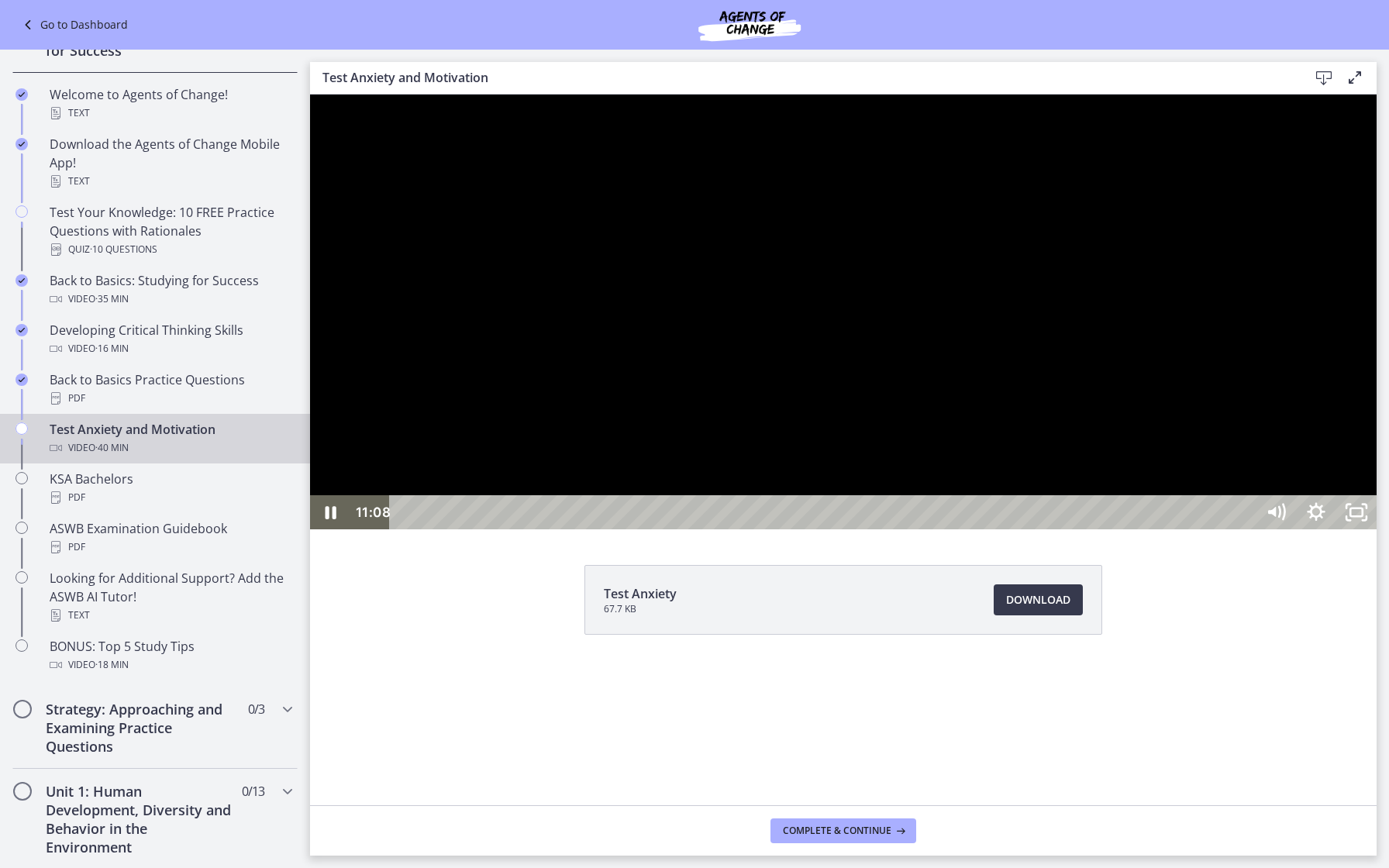 click at bounding box center (843, 312) 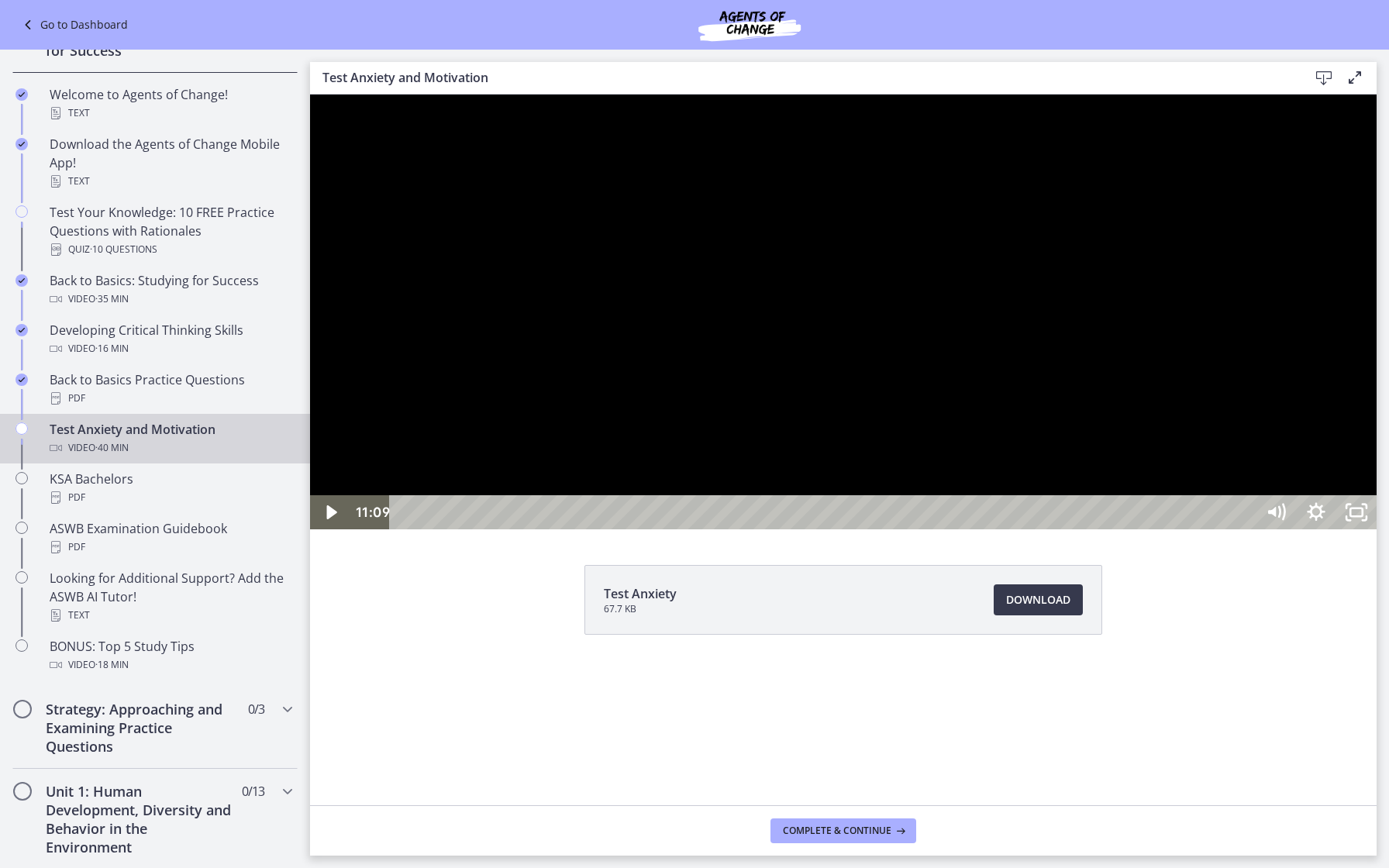 type 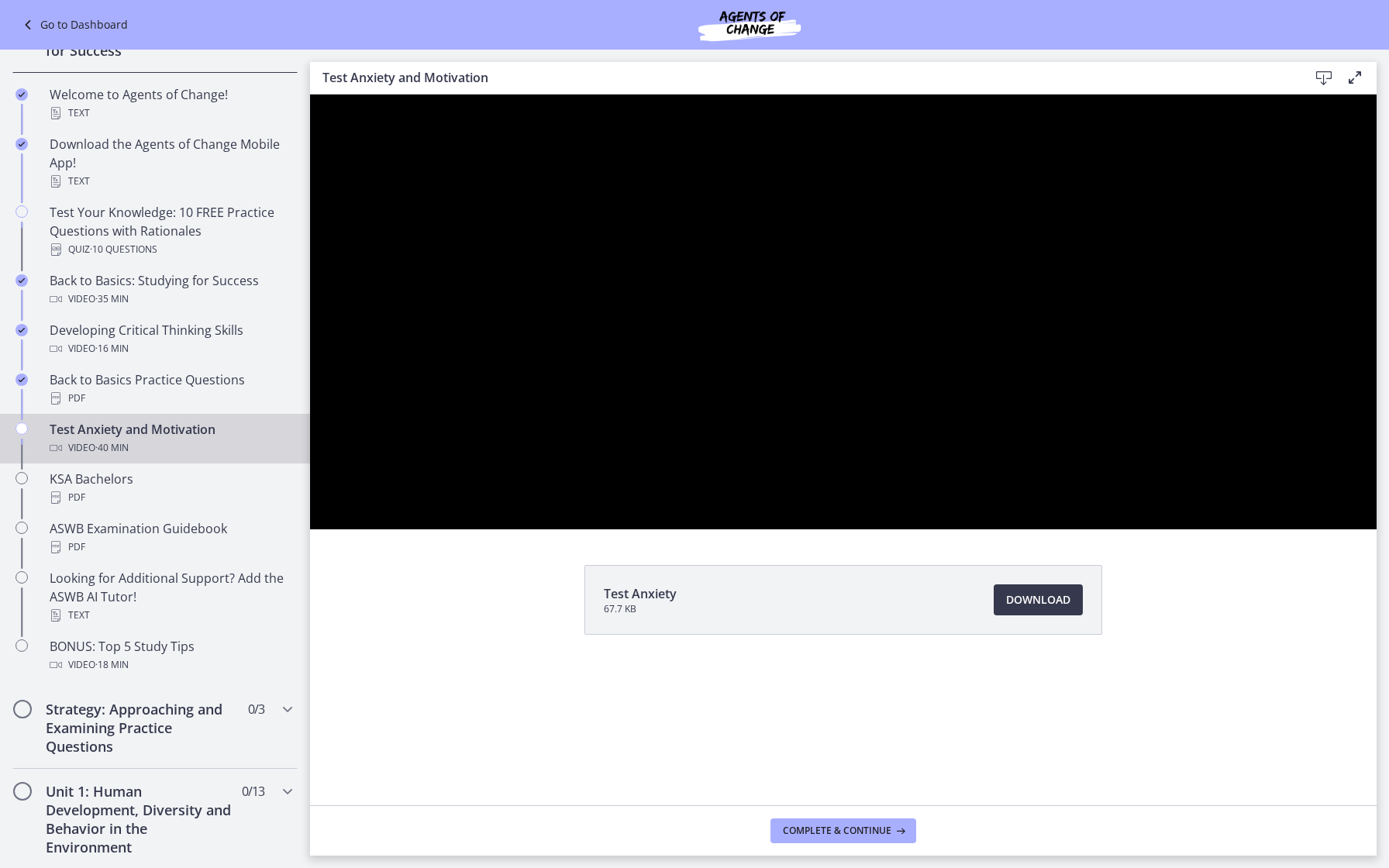 click at bounding box center [310, 95] 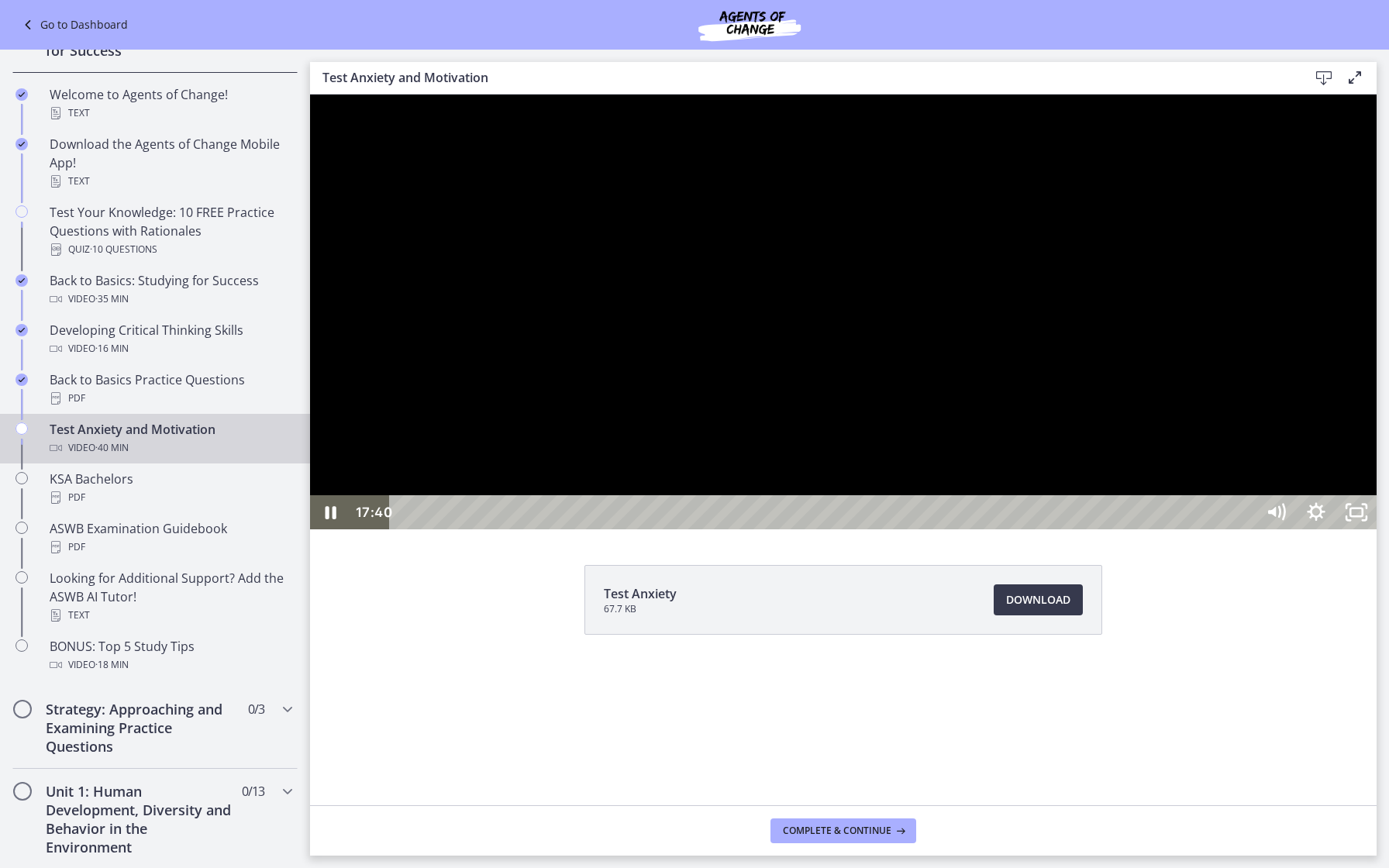click at bounding box center (843, 312) 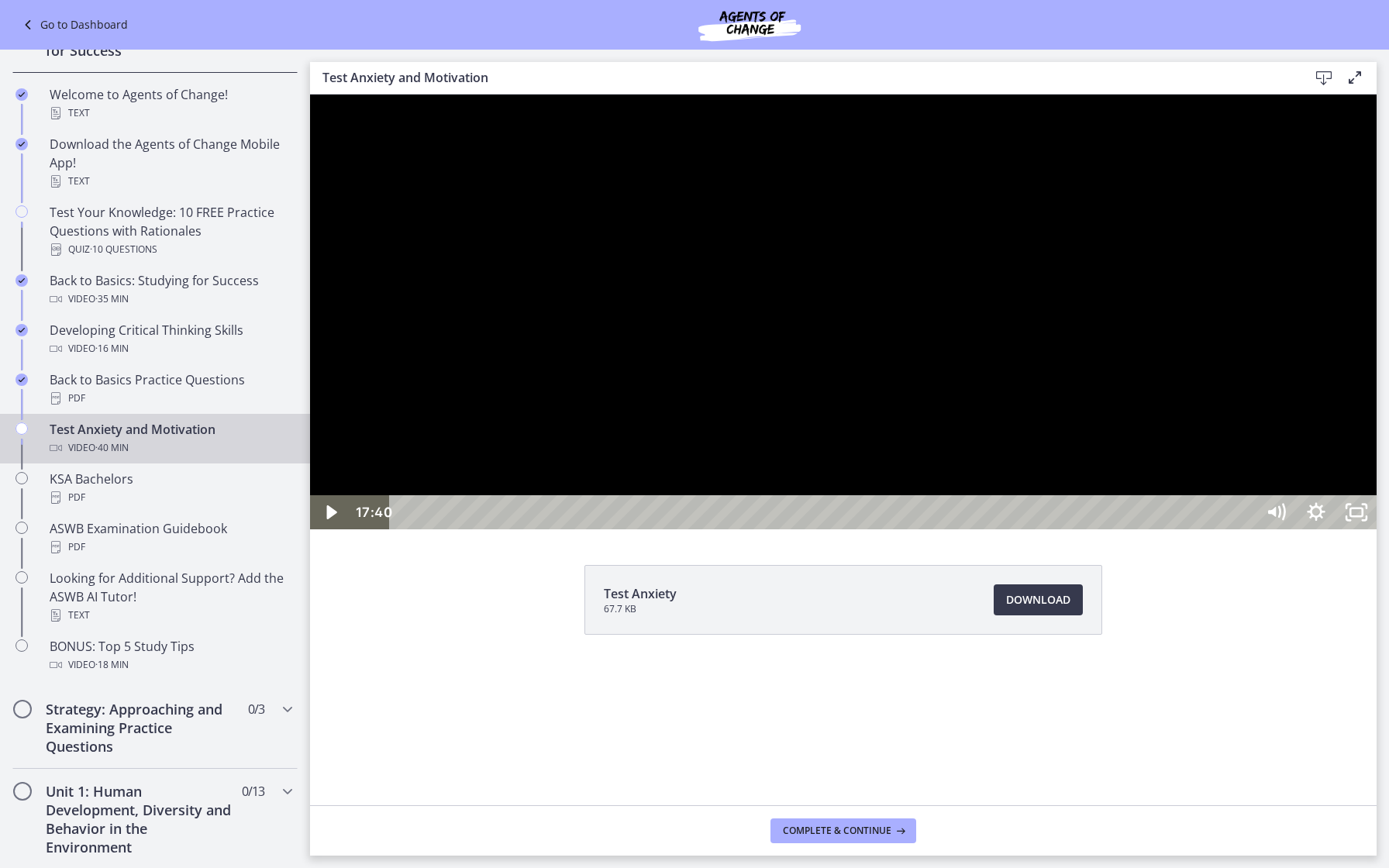 click at bounding box center [310, 95] 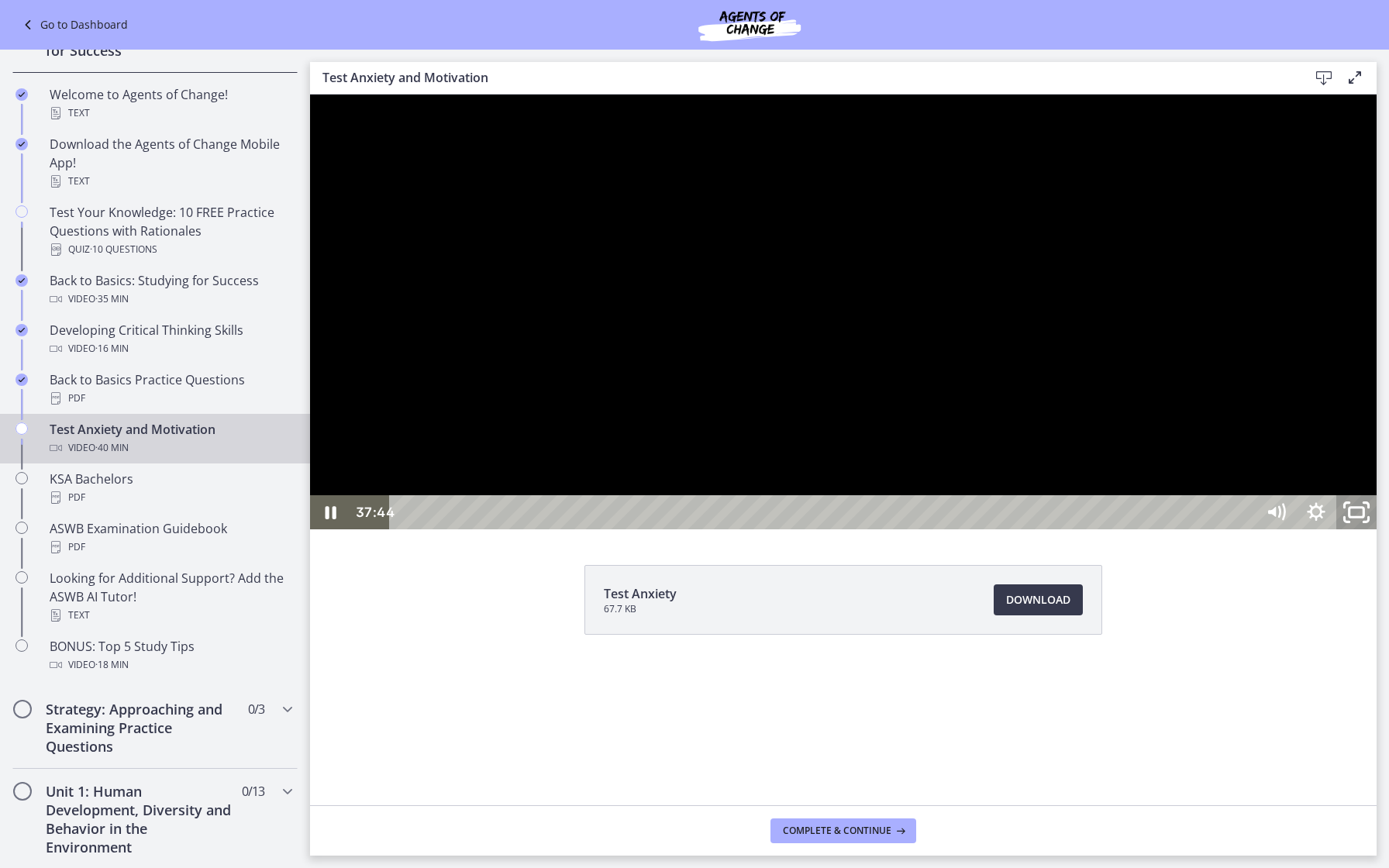 click 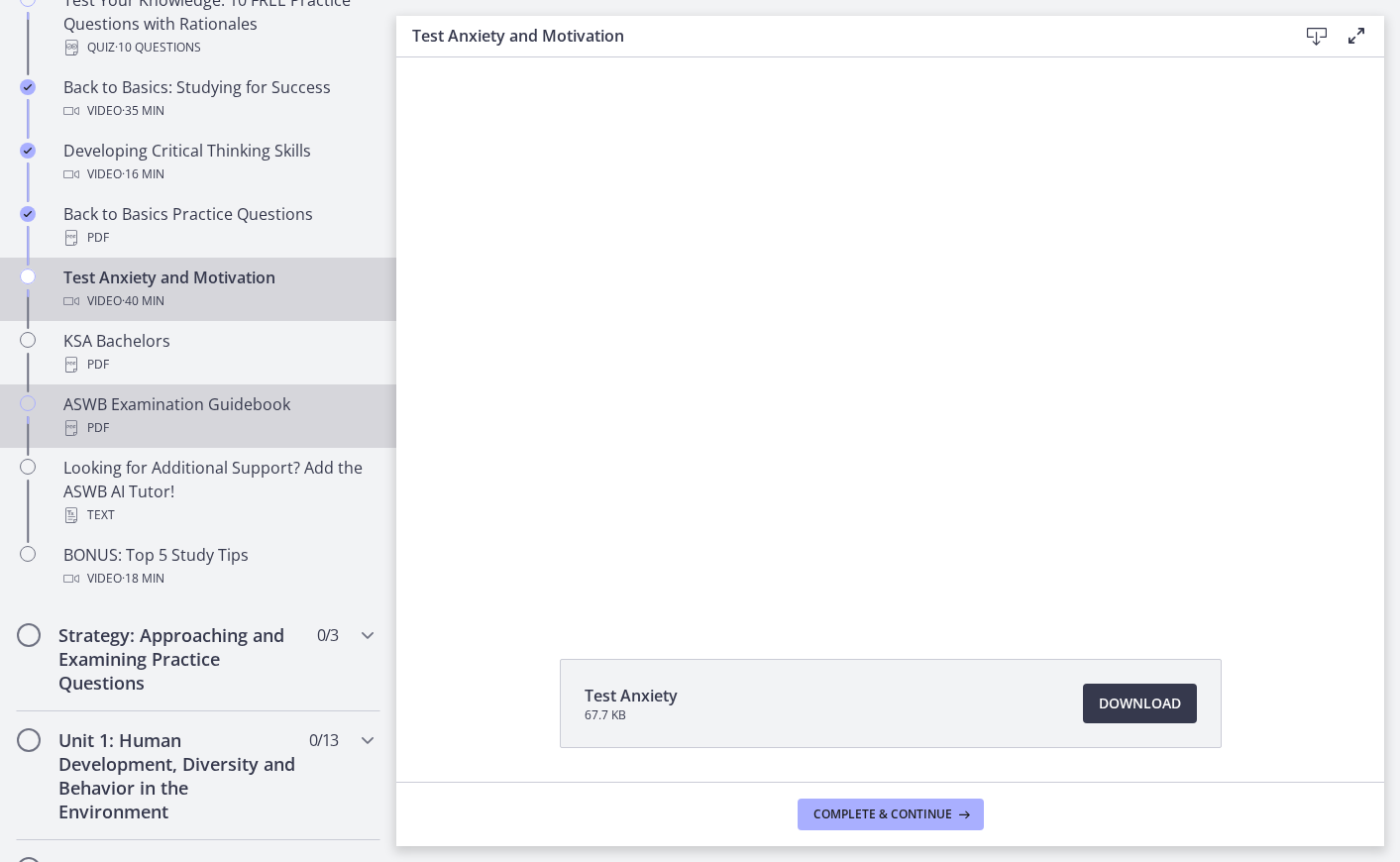 scroll, scrollTop: 653, scrollLeft: 0, axis: vertical 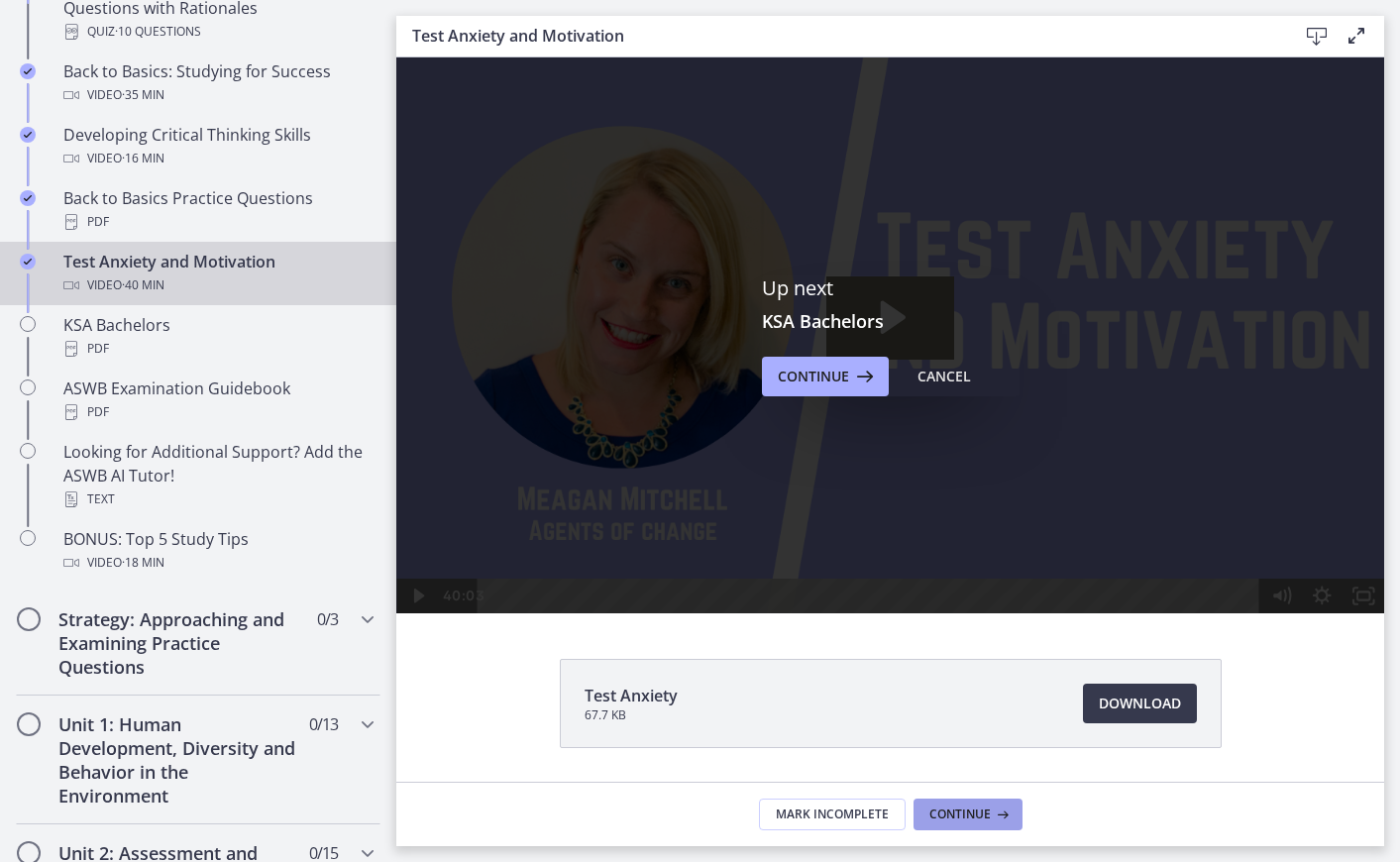 click on "Continue" at bounding box center (968, 814) 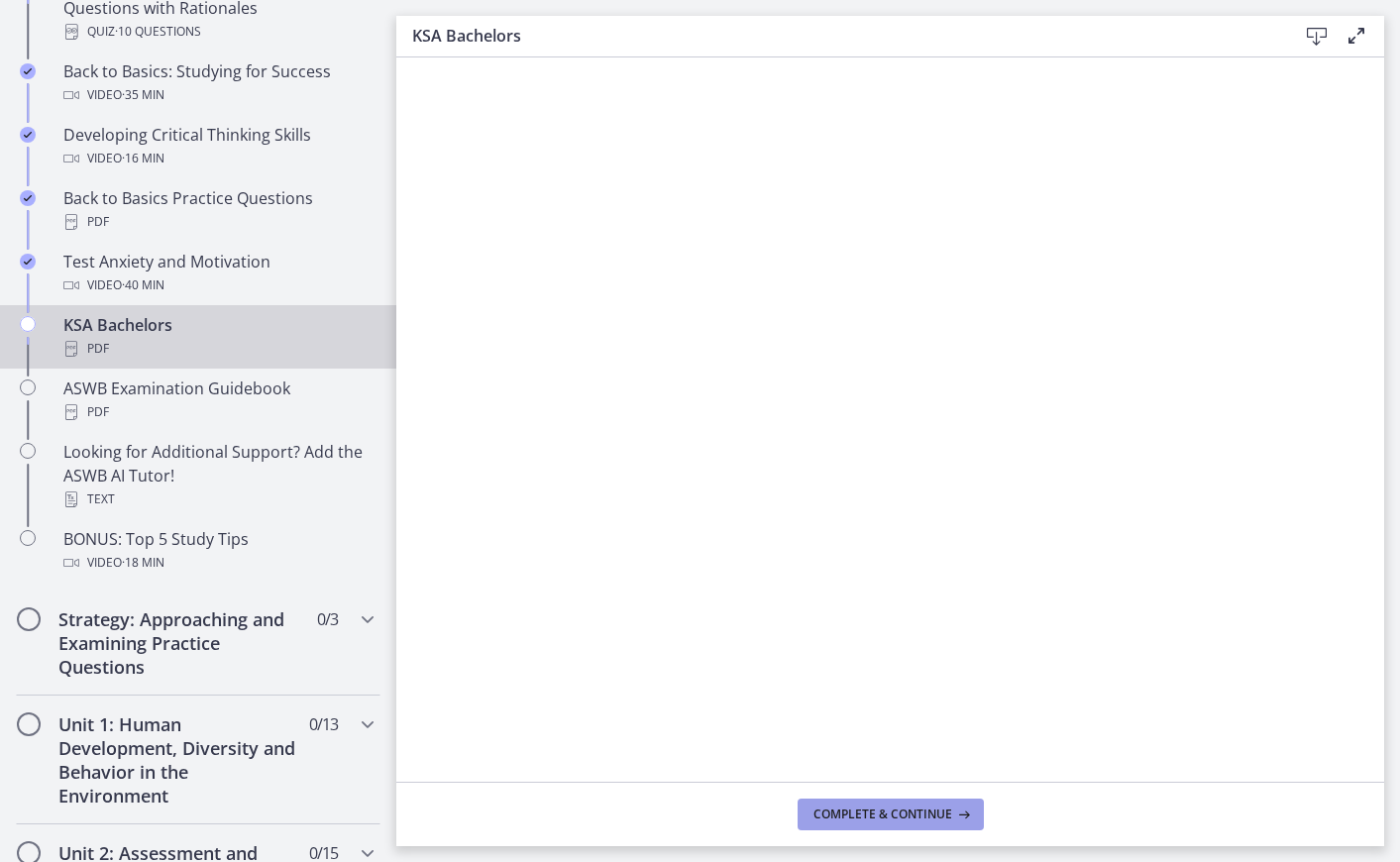 click on "Complete & continue" at bounding box center [891, 814] 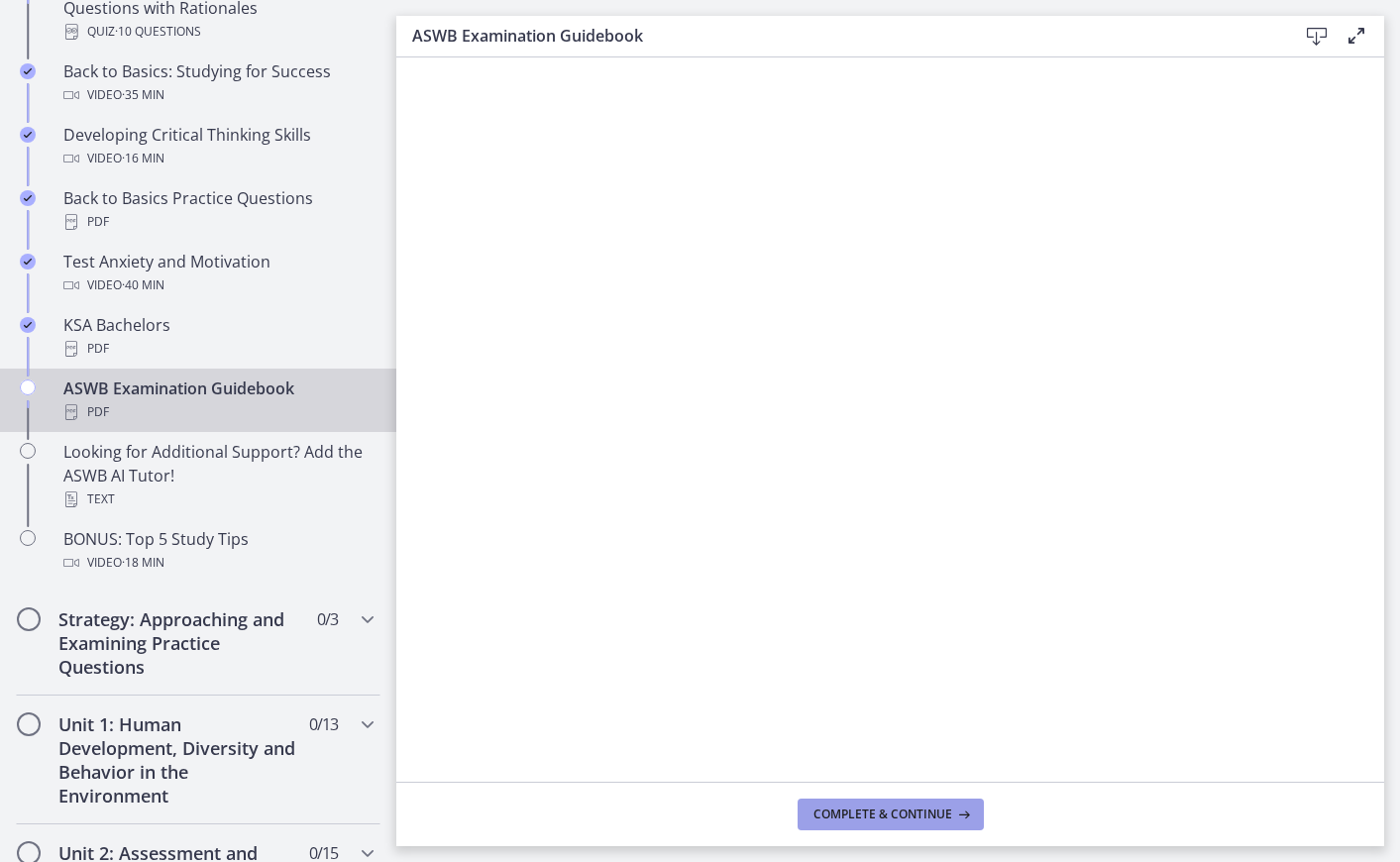 click on "Complete & continue" at bounding box center (883, 814) 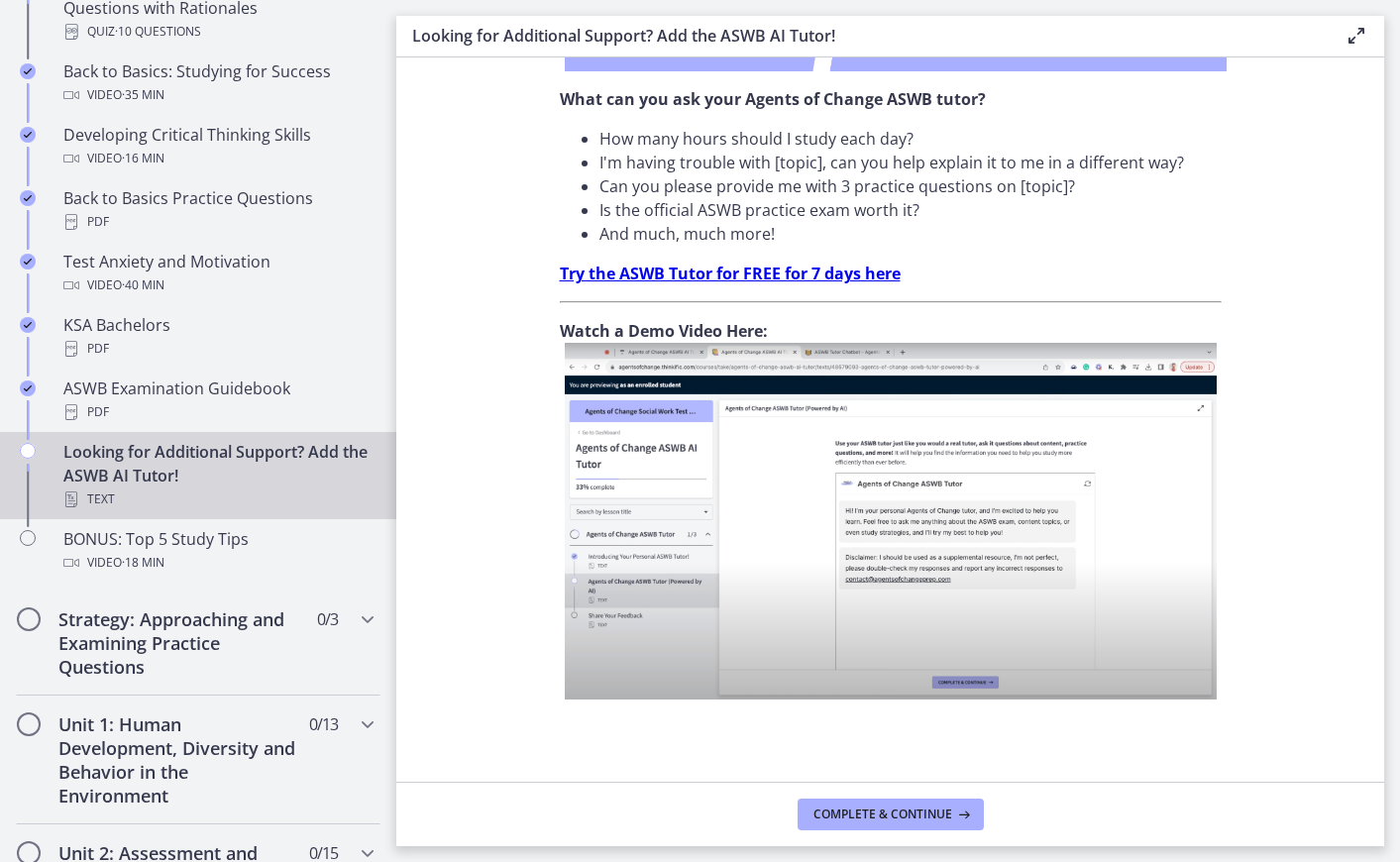 scroll, scrollTop: 614, scrollLeft: 0, axis: vertical 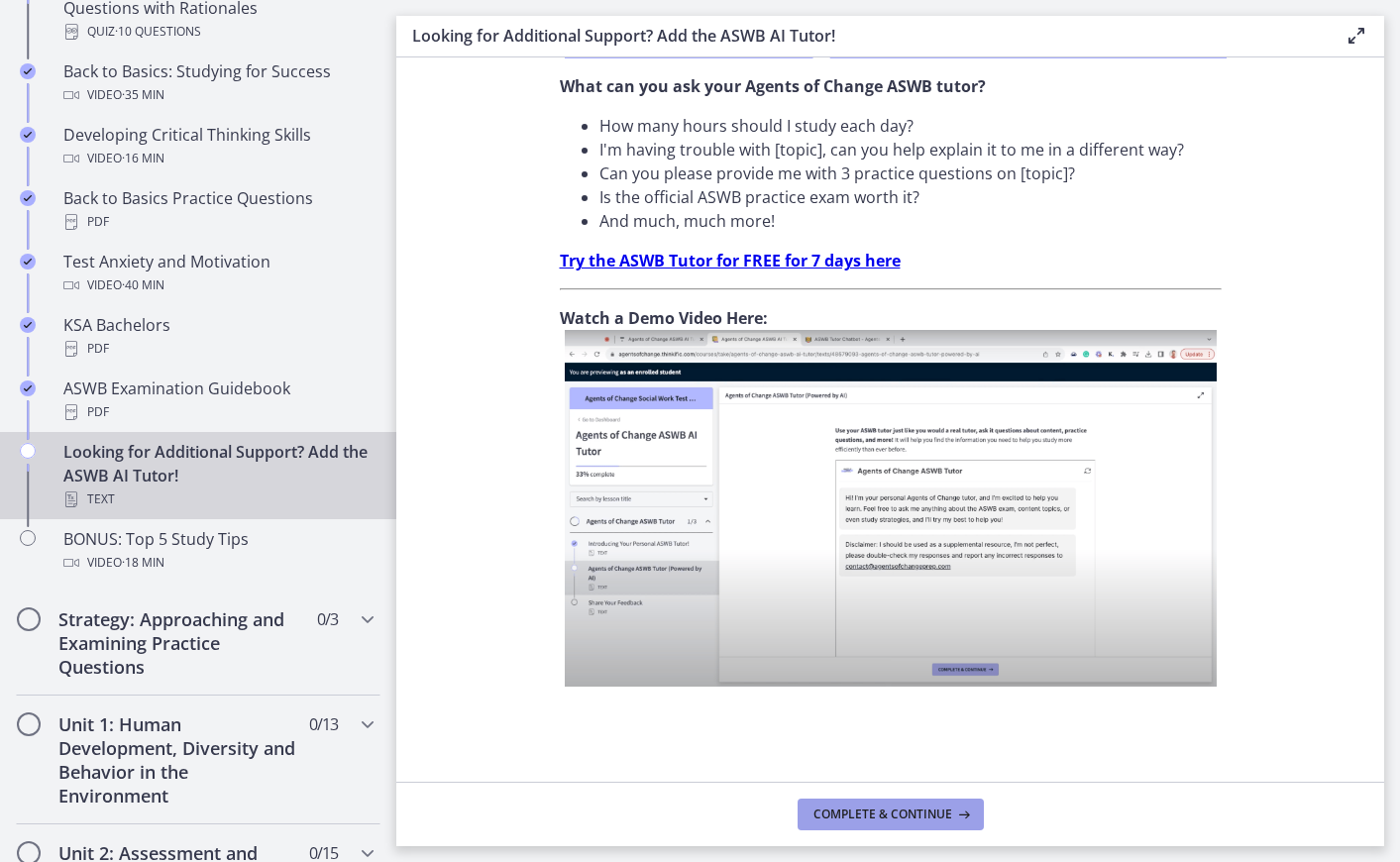 click on "Complete & continue" at bounding box center [883, 814] 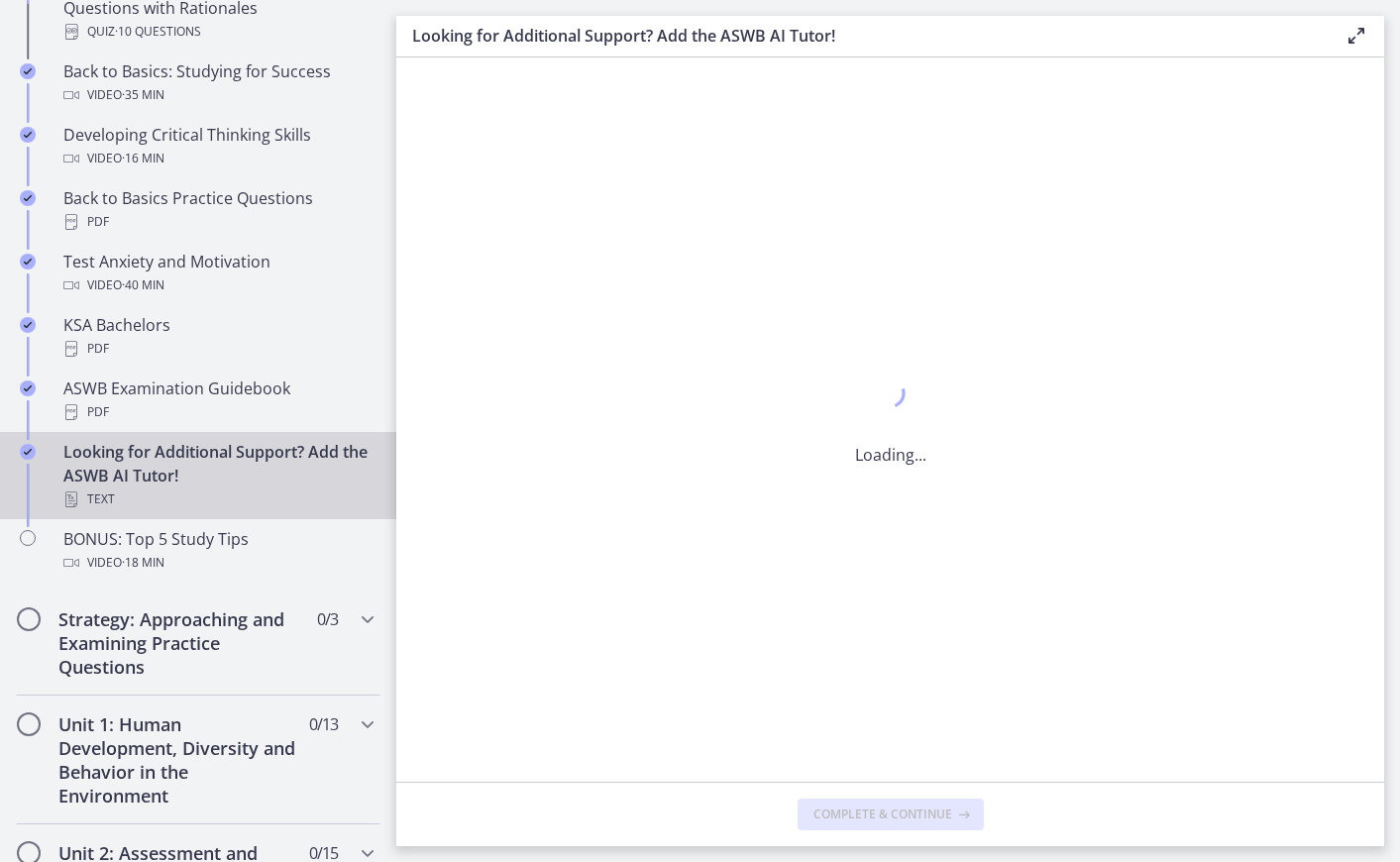 scroll, scrollTop: 0, scrollLeft: 0, axis: both 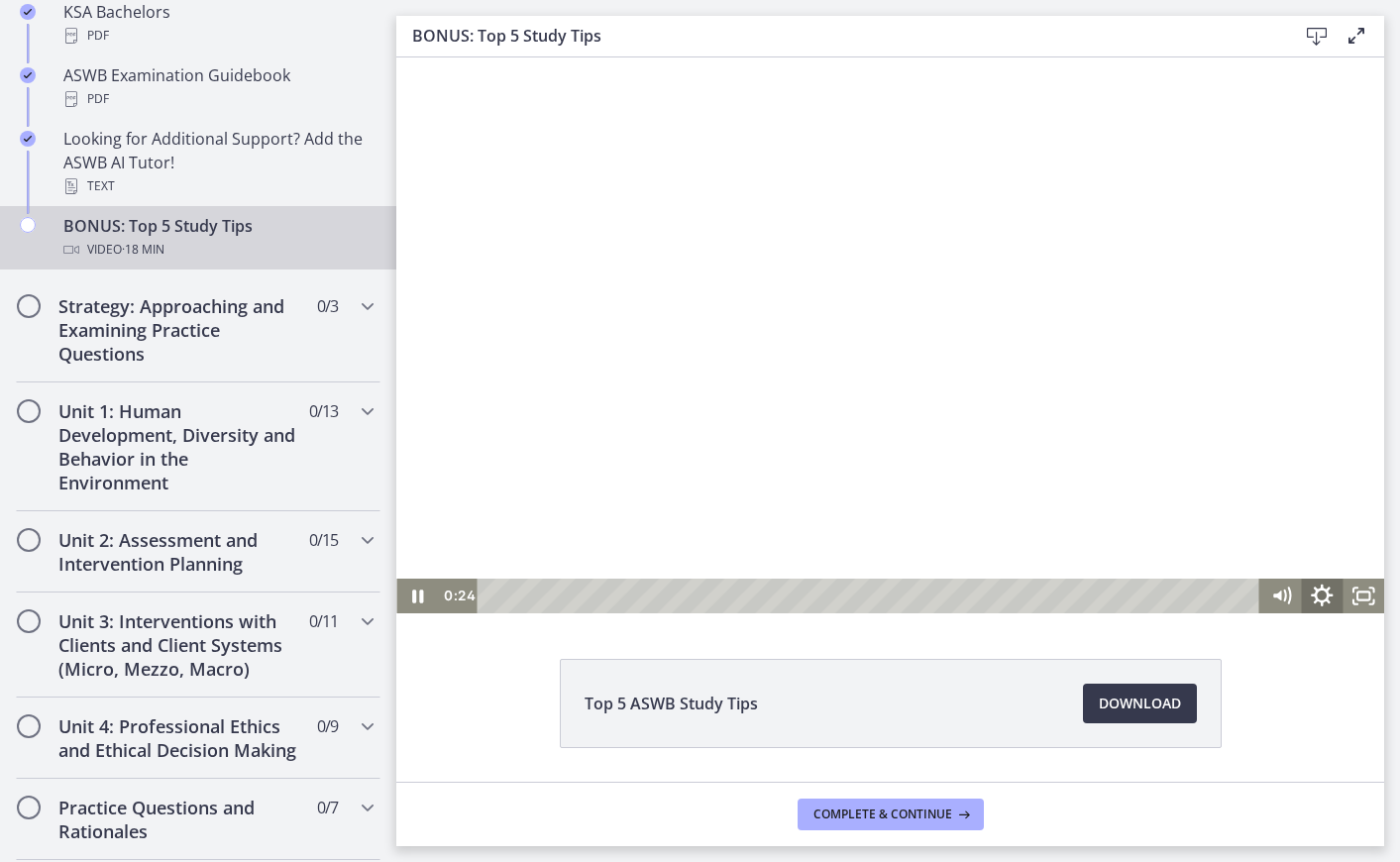 click 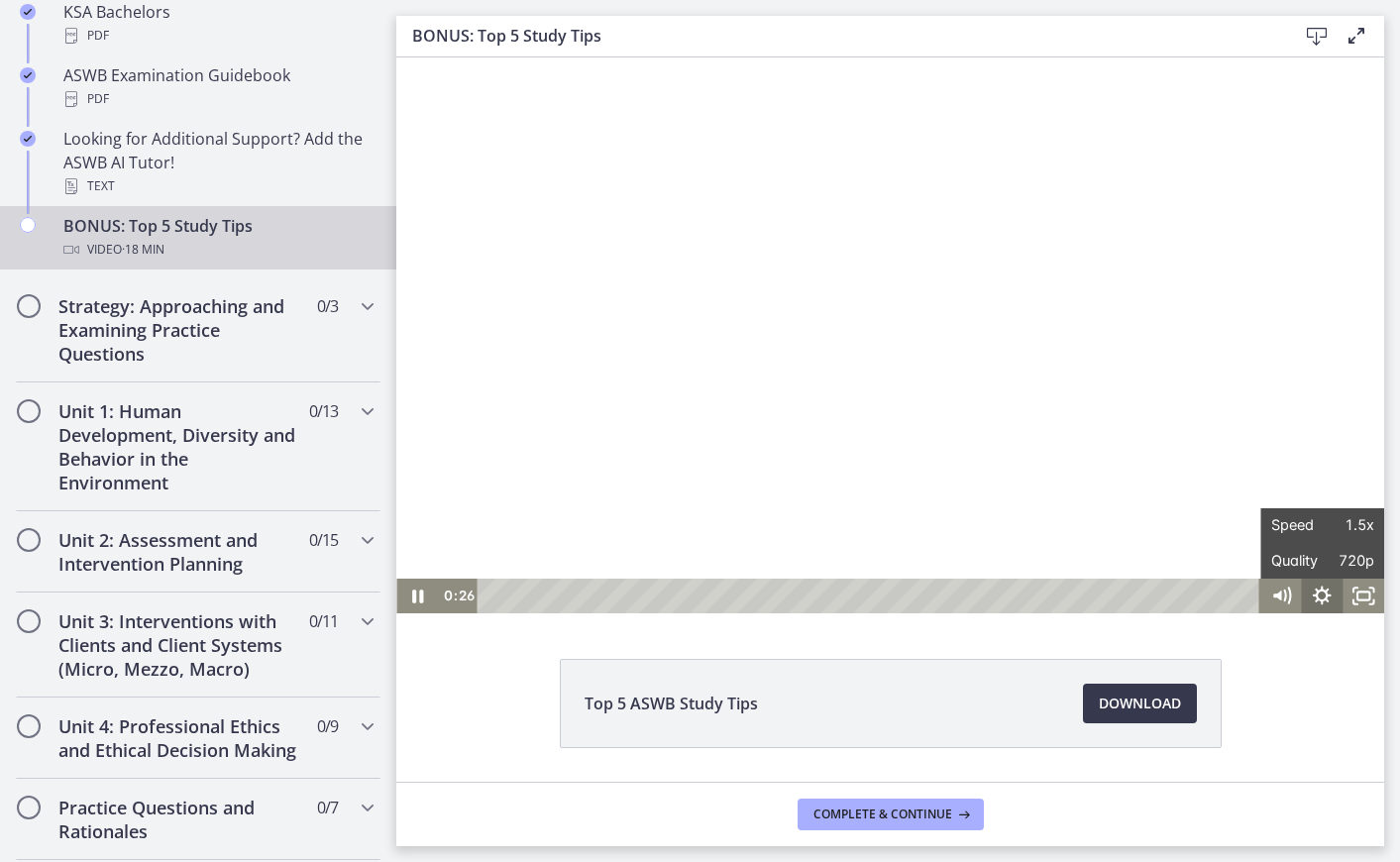 click 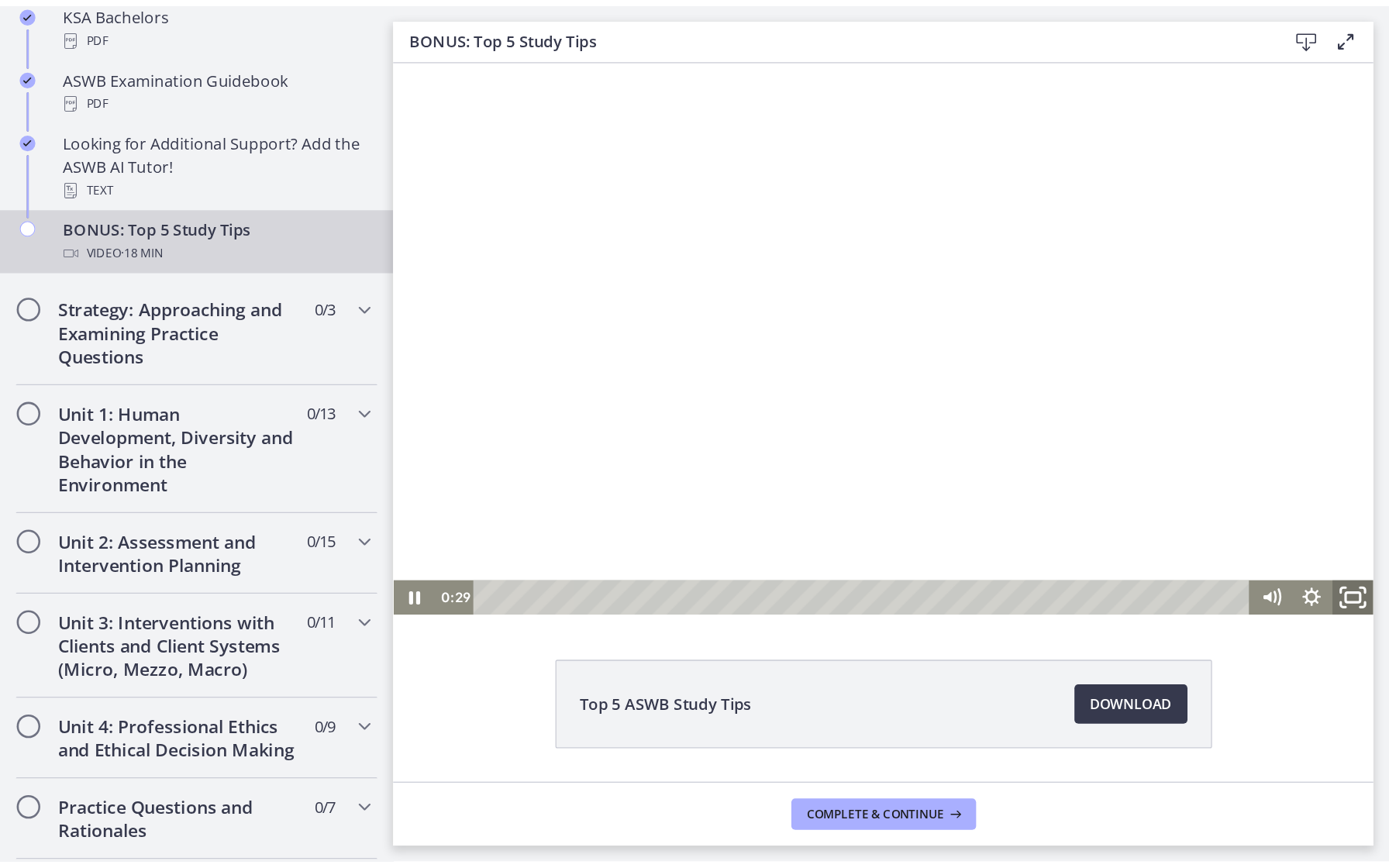 click 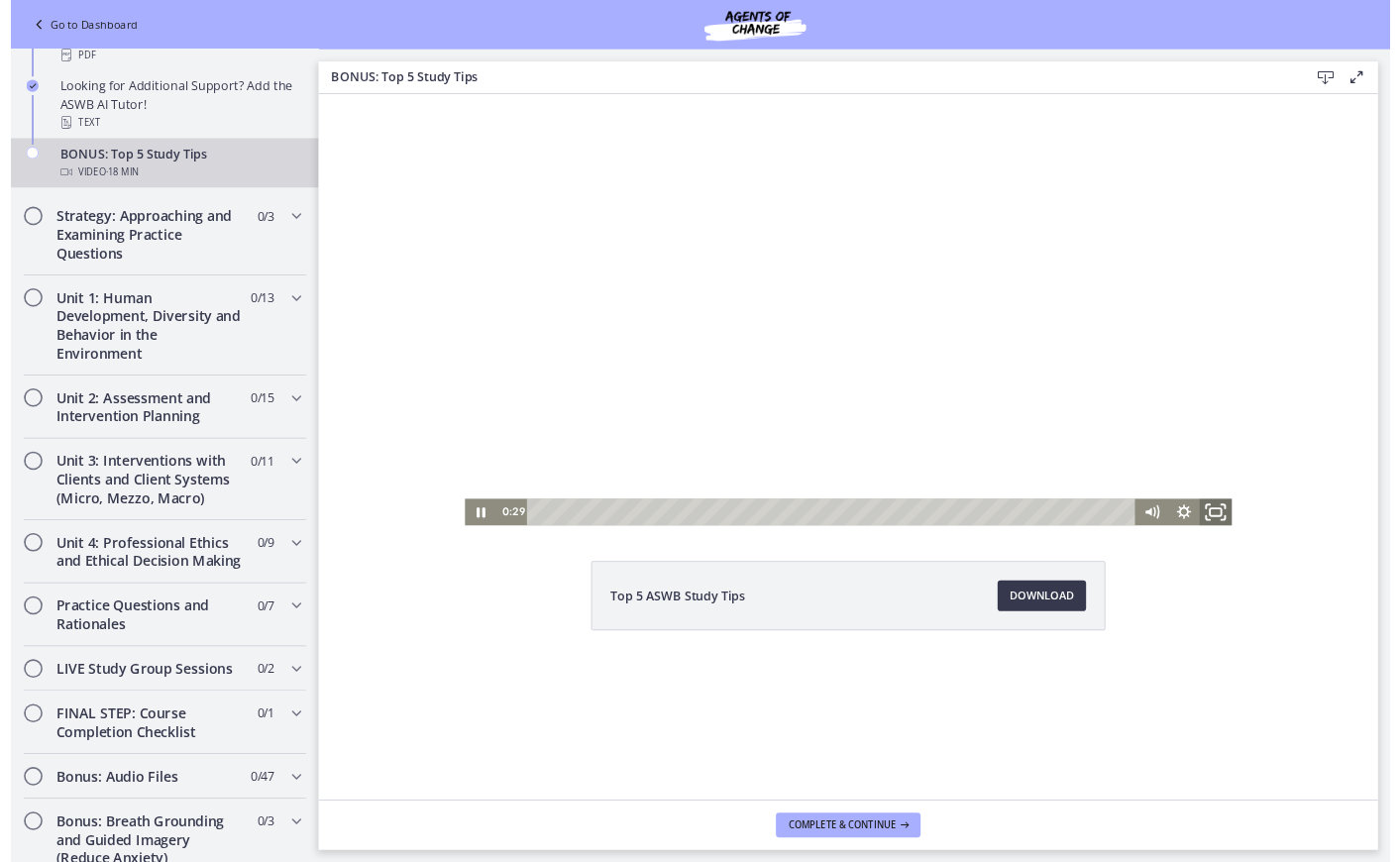scroll, scrollTop: 875, scrollLeft: 0, axis: vertical 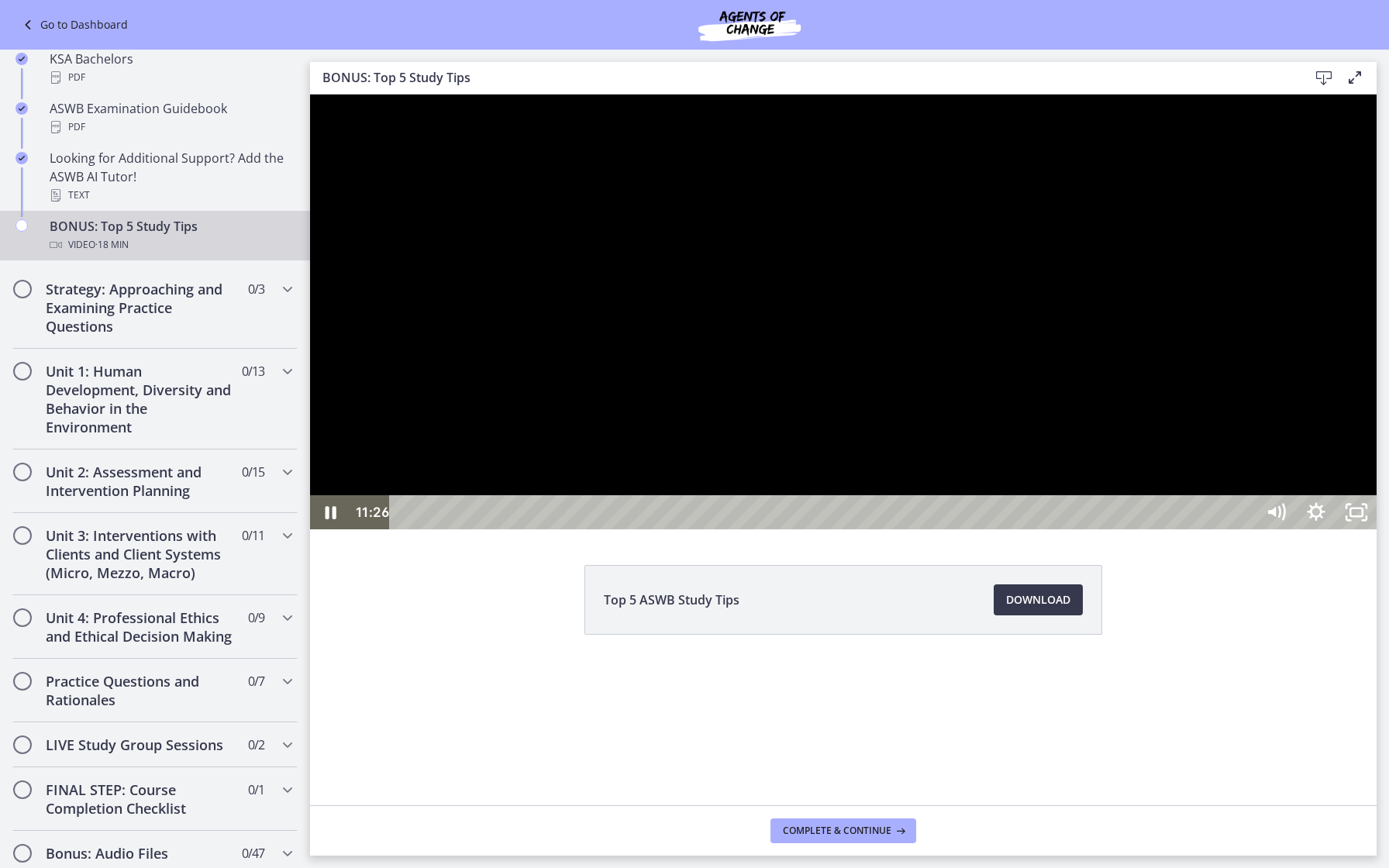 click at bounding box center (843, 312) 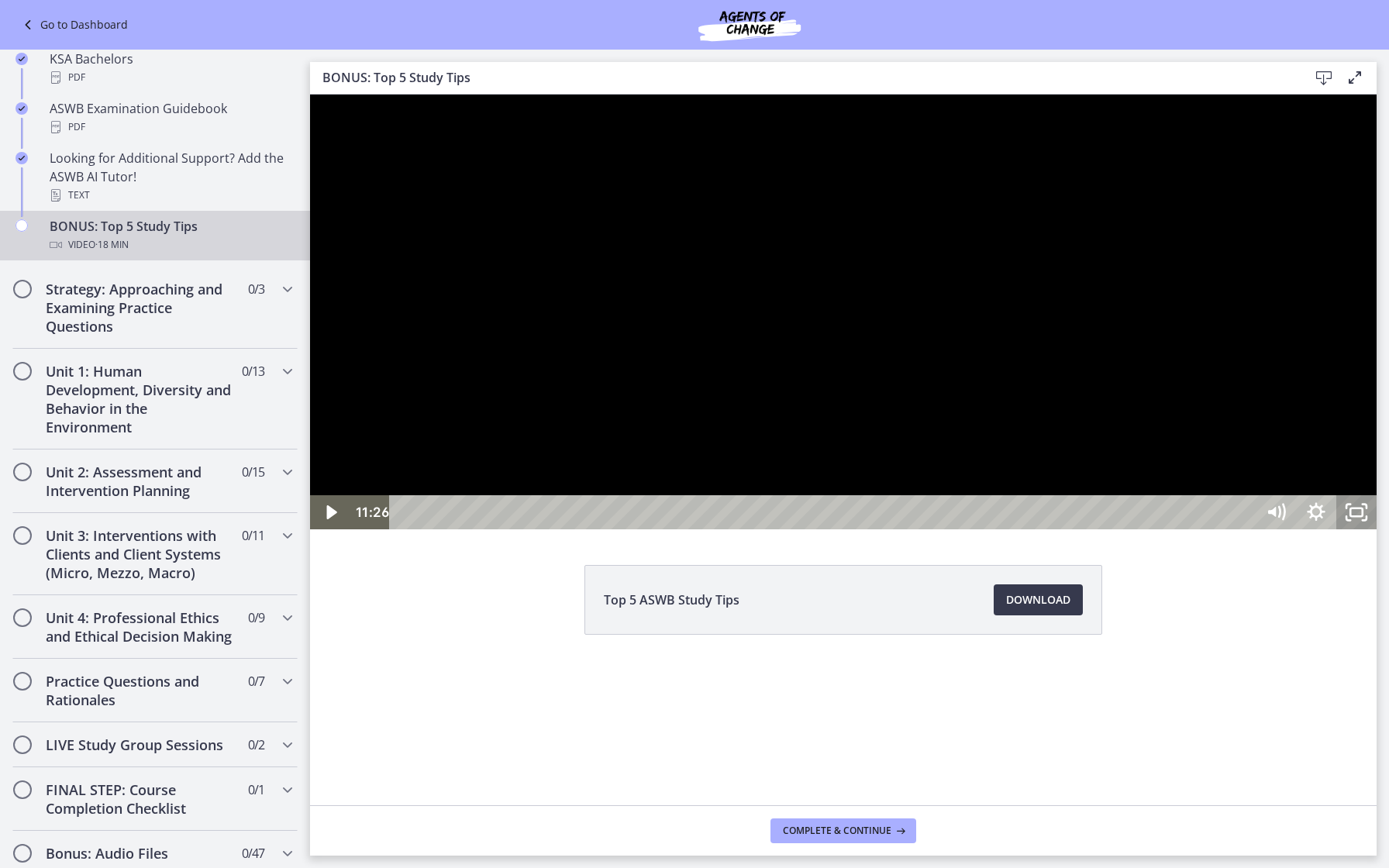 click 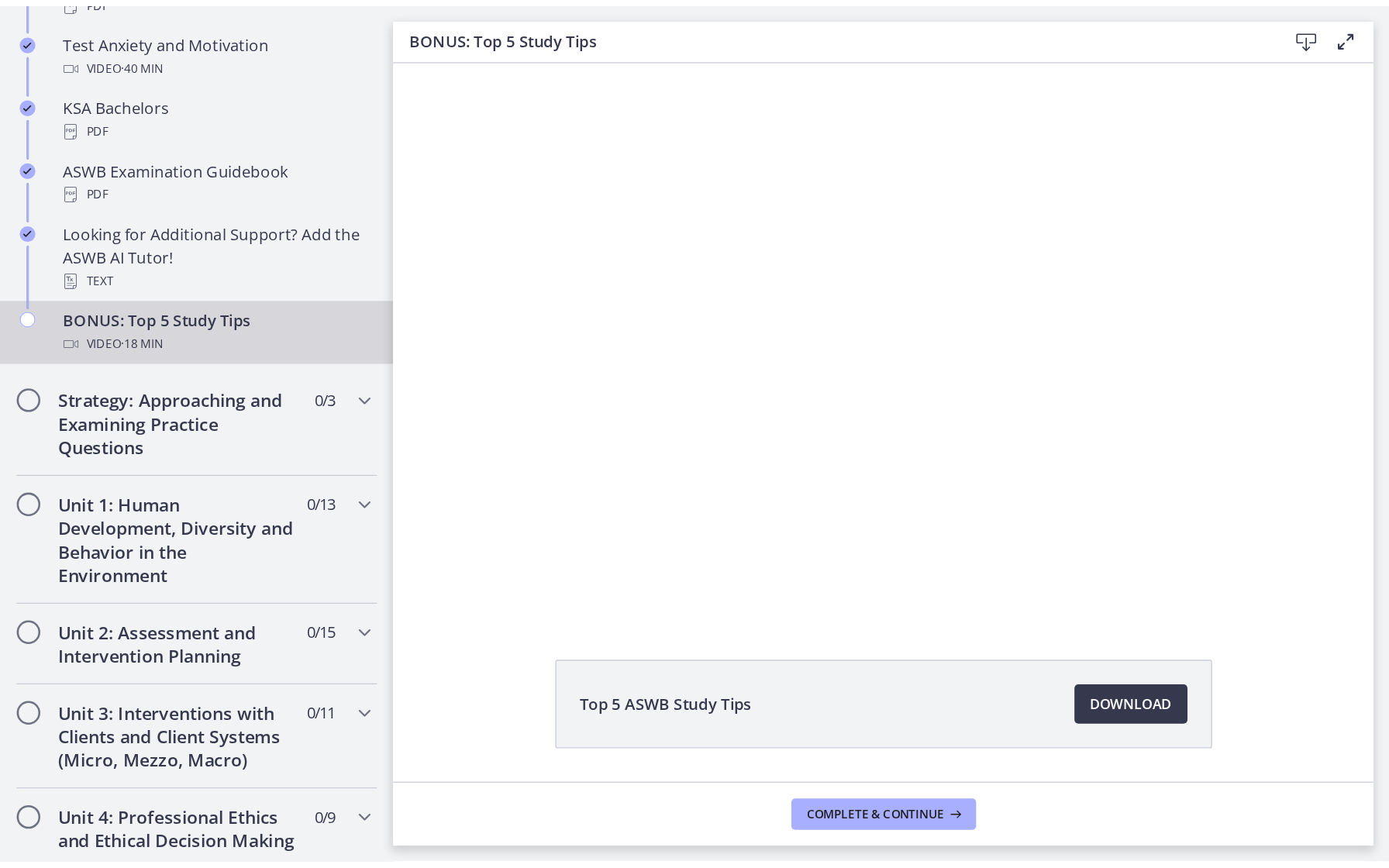 scroll, scrollTop: 756, scrollLeft: 0, axis: vertical 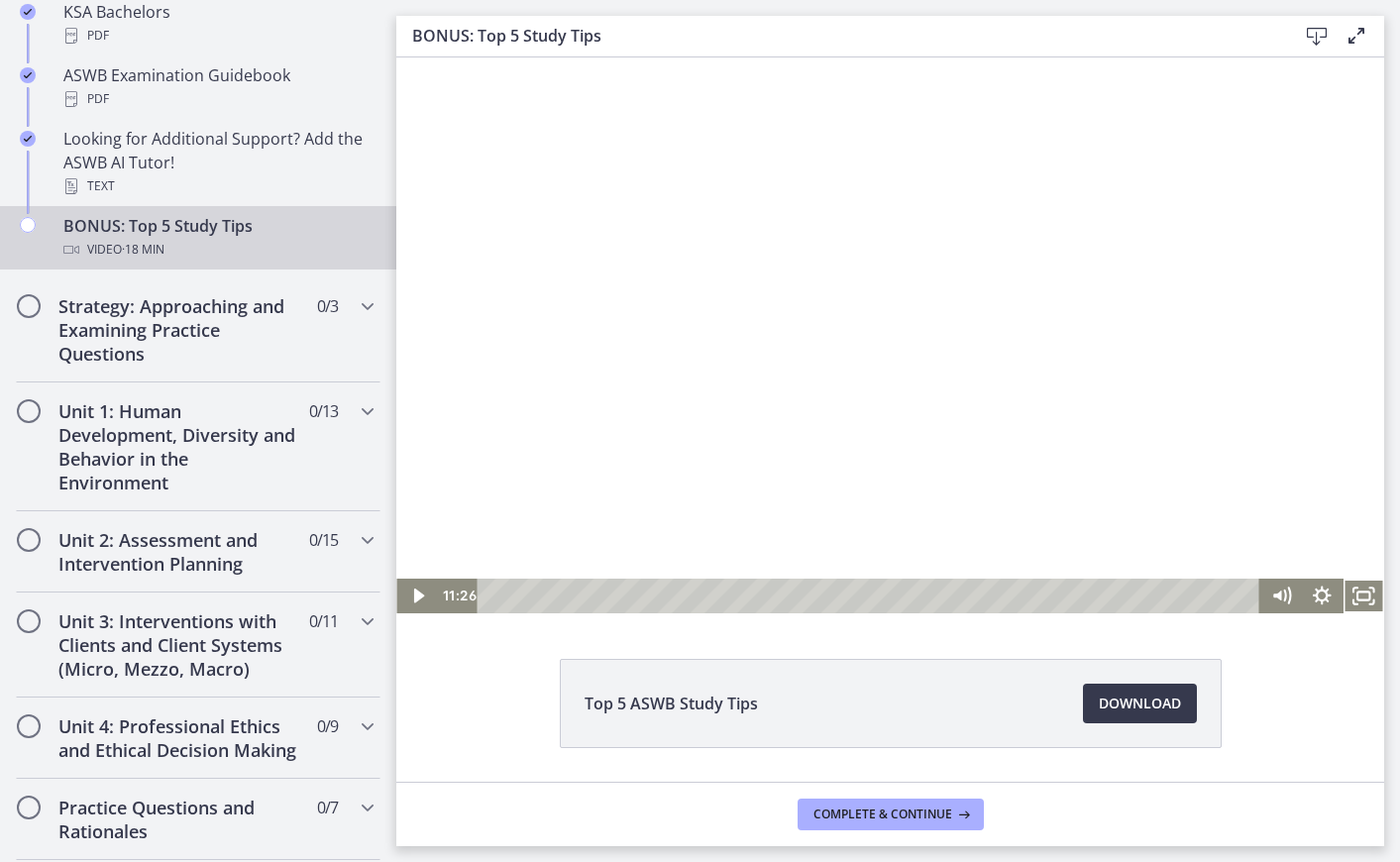 click at bounding box center [890, 335] 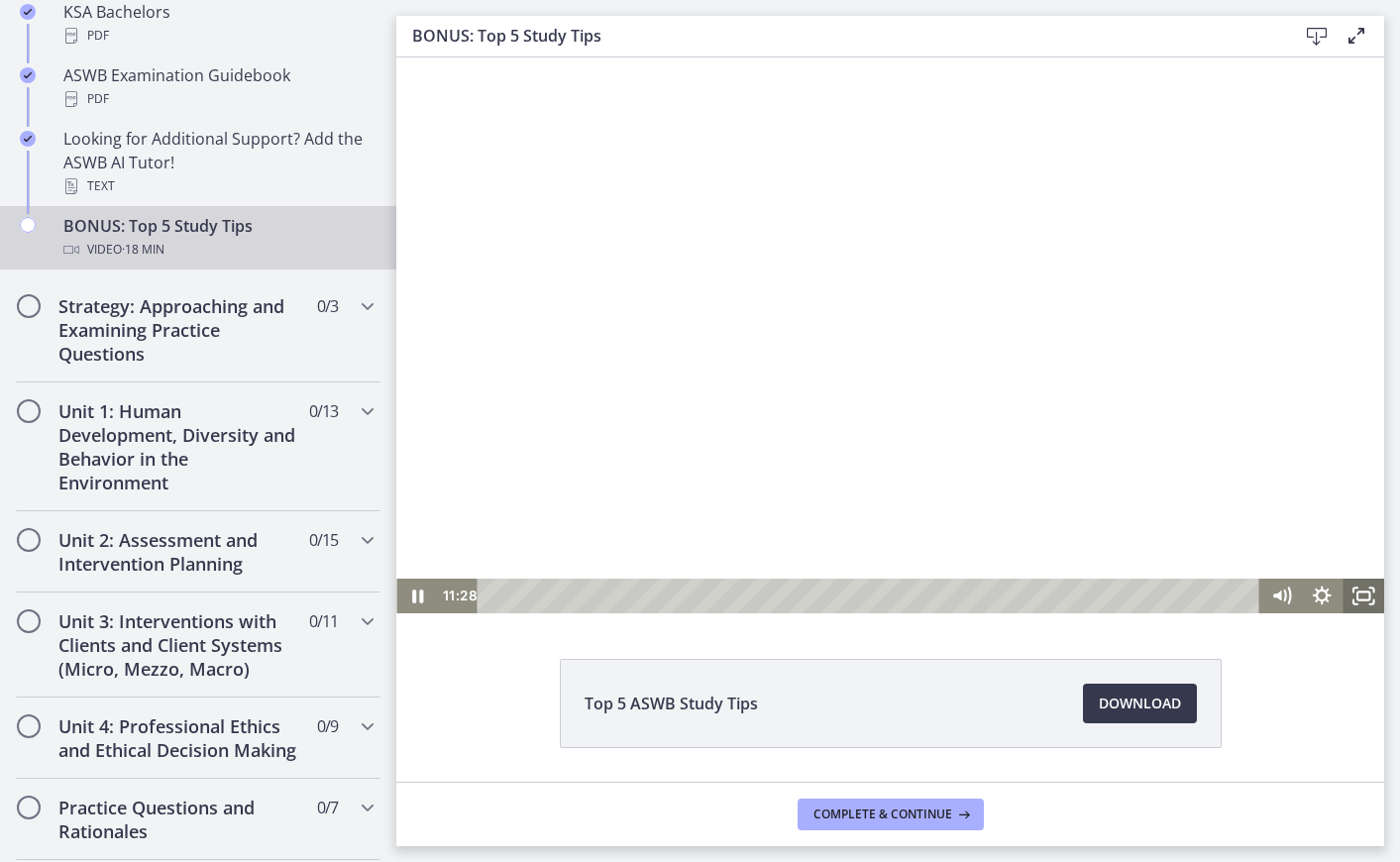 click 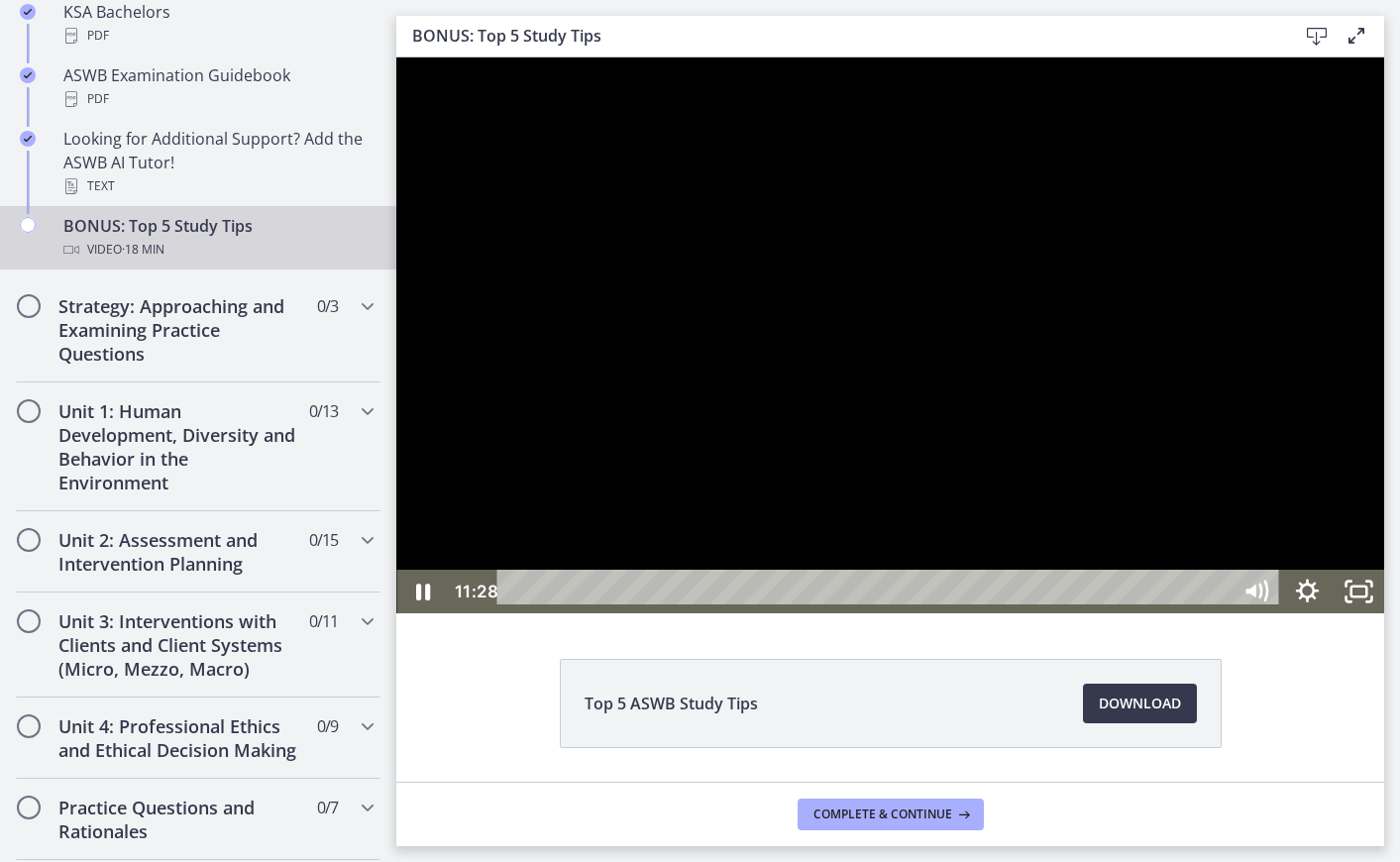 scroll, scrollTop: 875, scrollLeft: 0, axis: vertical 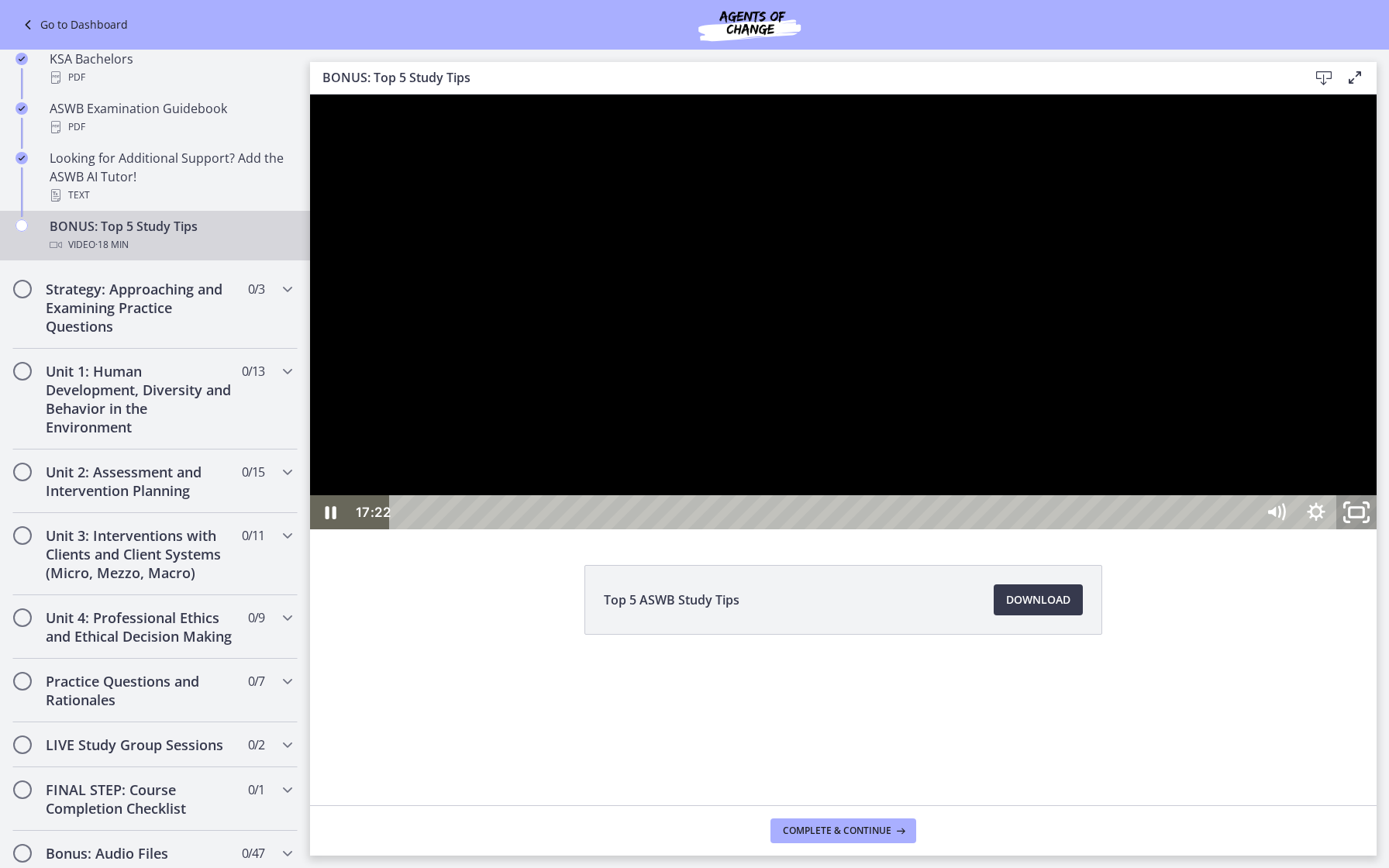 click 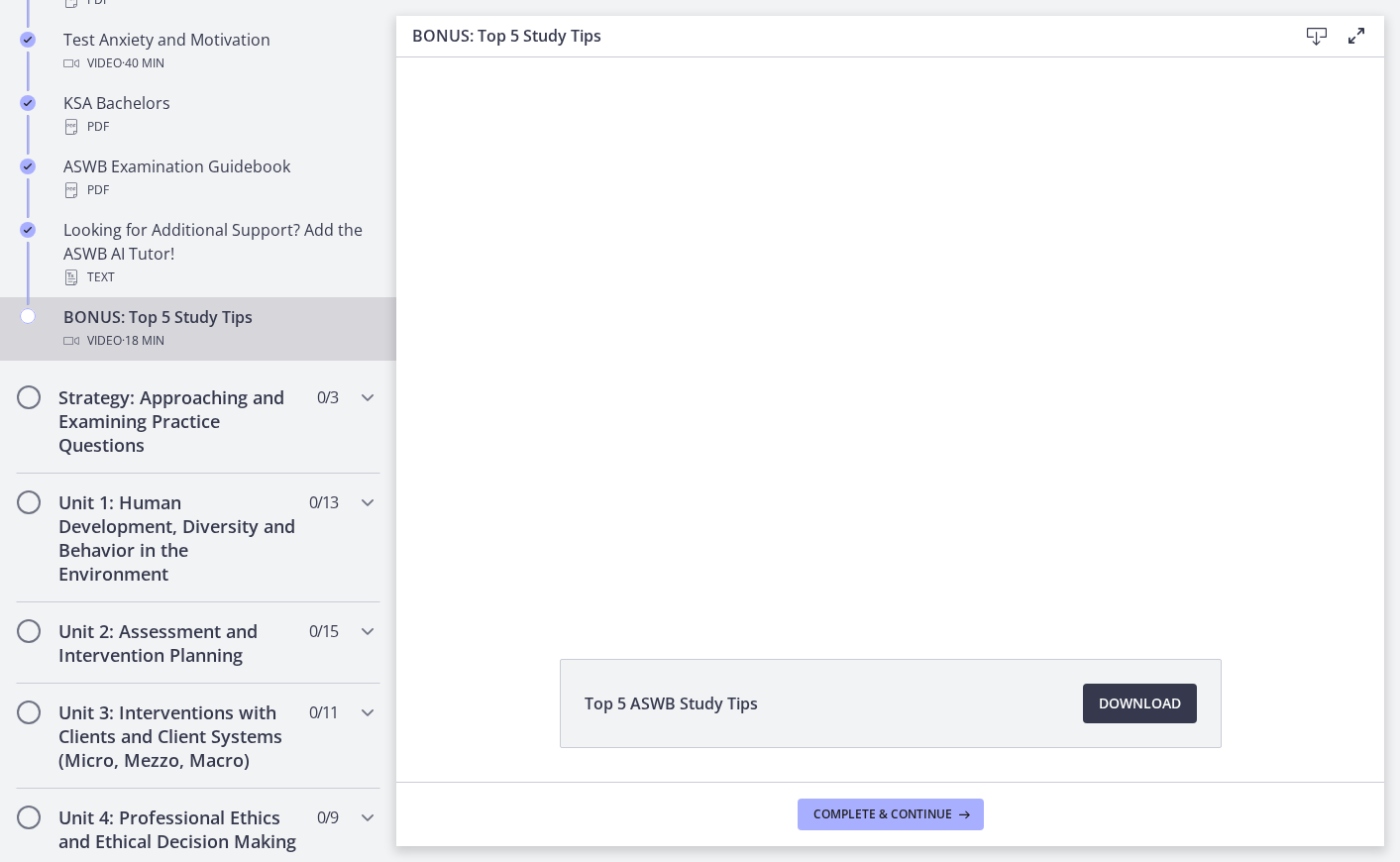 scroll, scrollTop: 966, scrollLeft: 0, axis: vertical 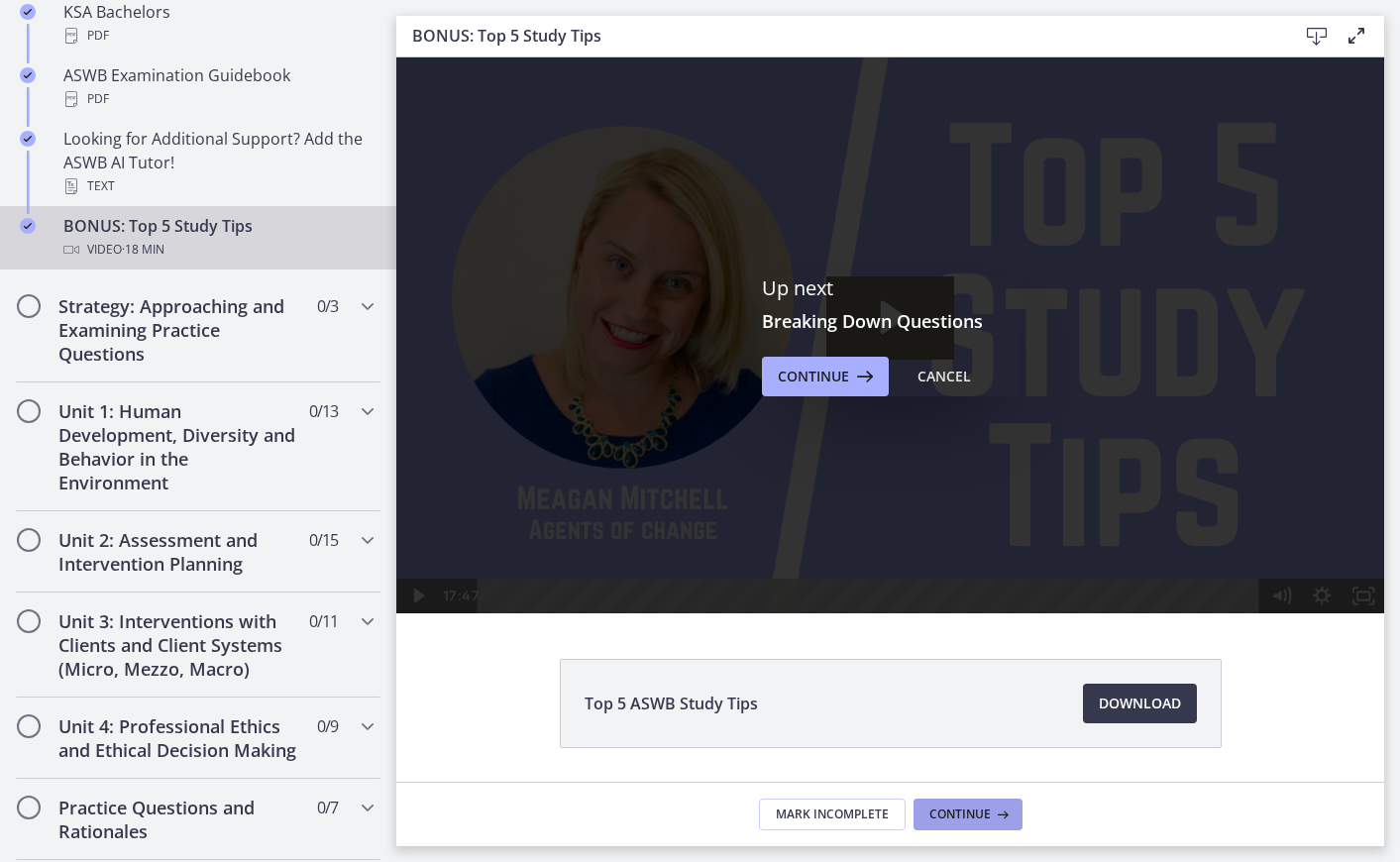 click on "Continue" at bounding box center (960, 814) 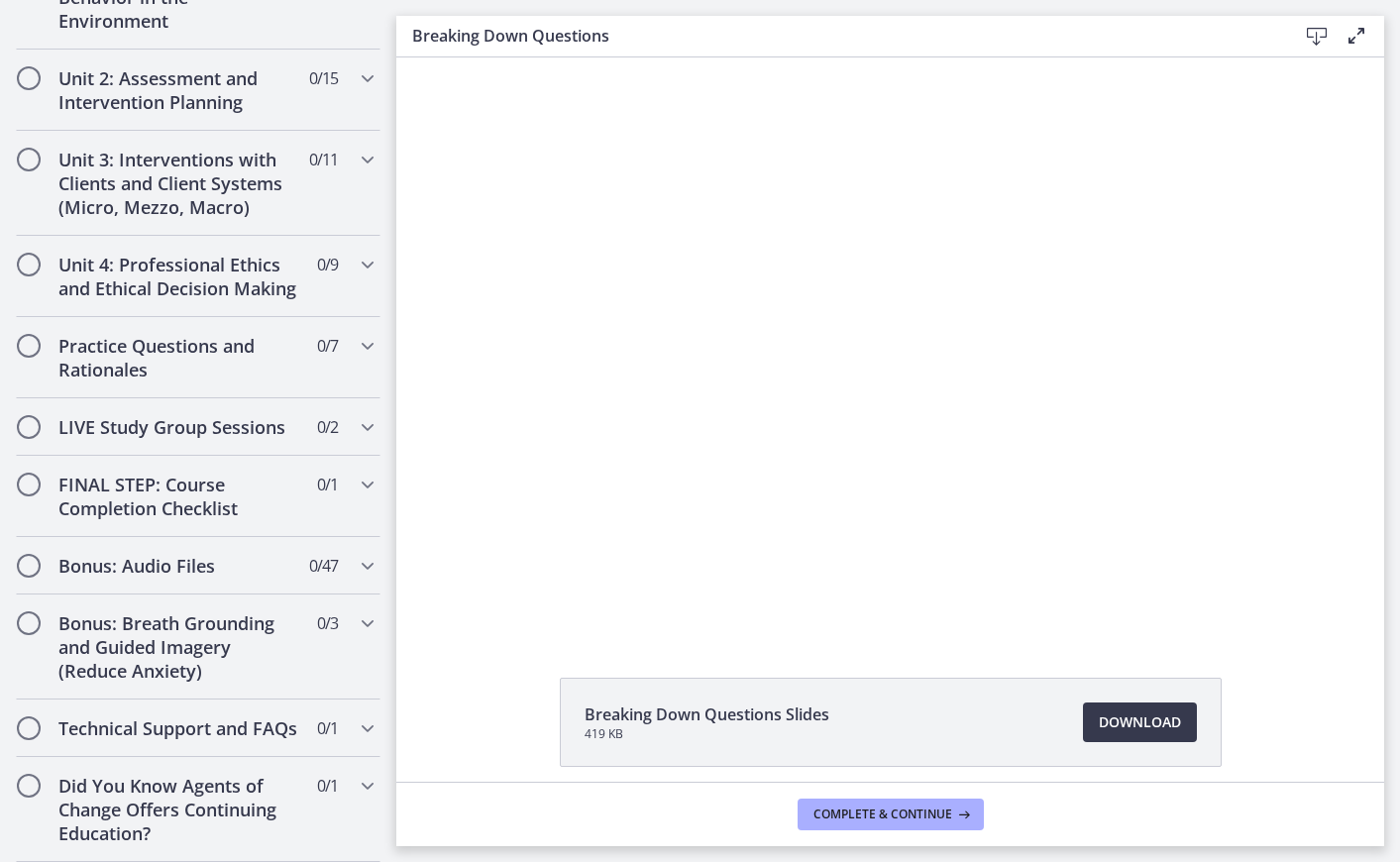 scroll, scrollTop: 872, scrollLeft: 0, axis: vertical 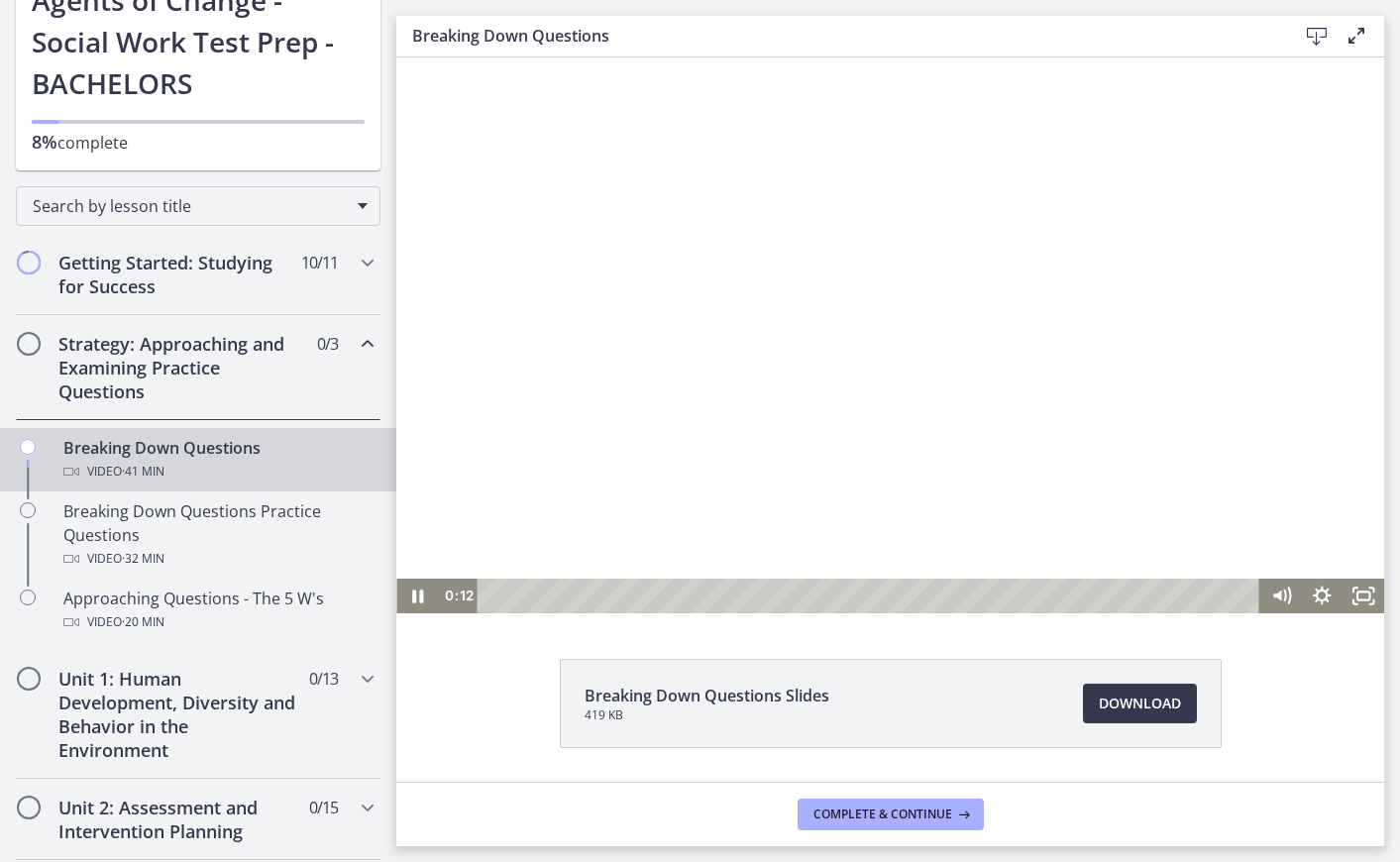 click at bounding box center [890, 335] 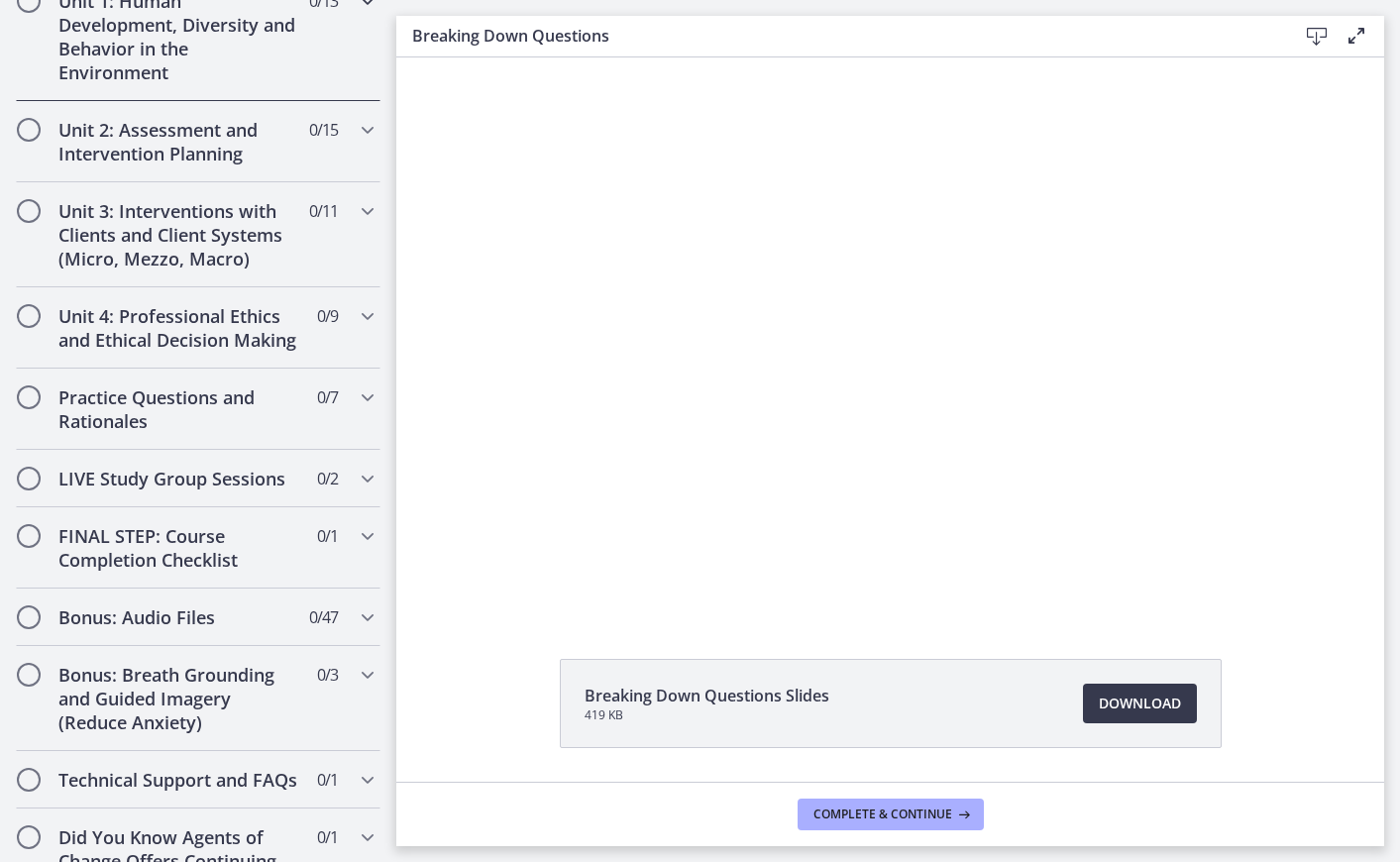 scroll, scrollTop: 872, scrollLeft: 0, axis: vertical 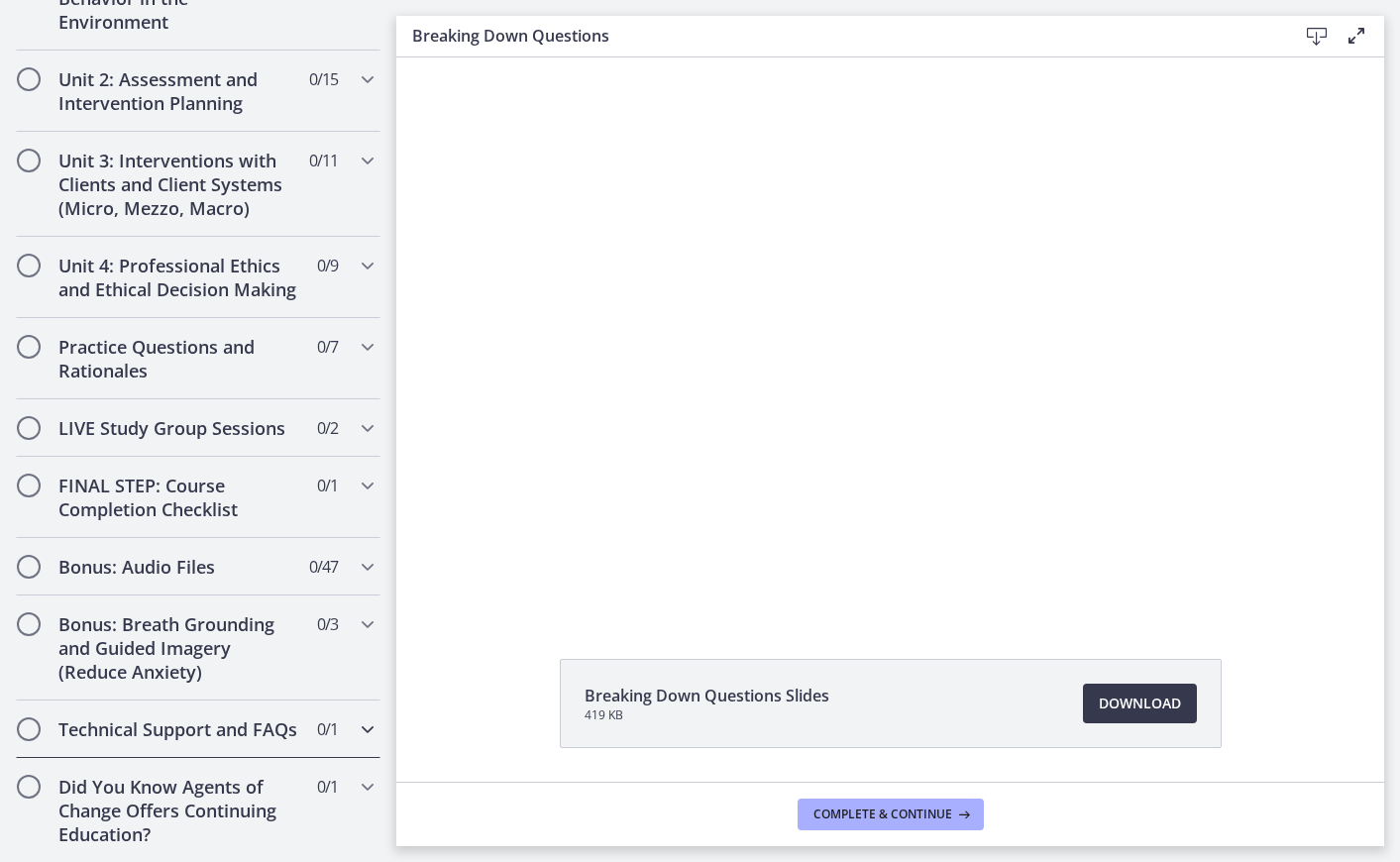 click on "Technical Support and FAQs" at bounding box center [179, 729] 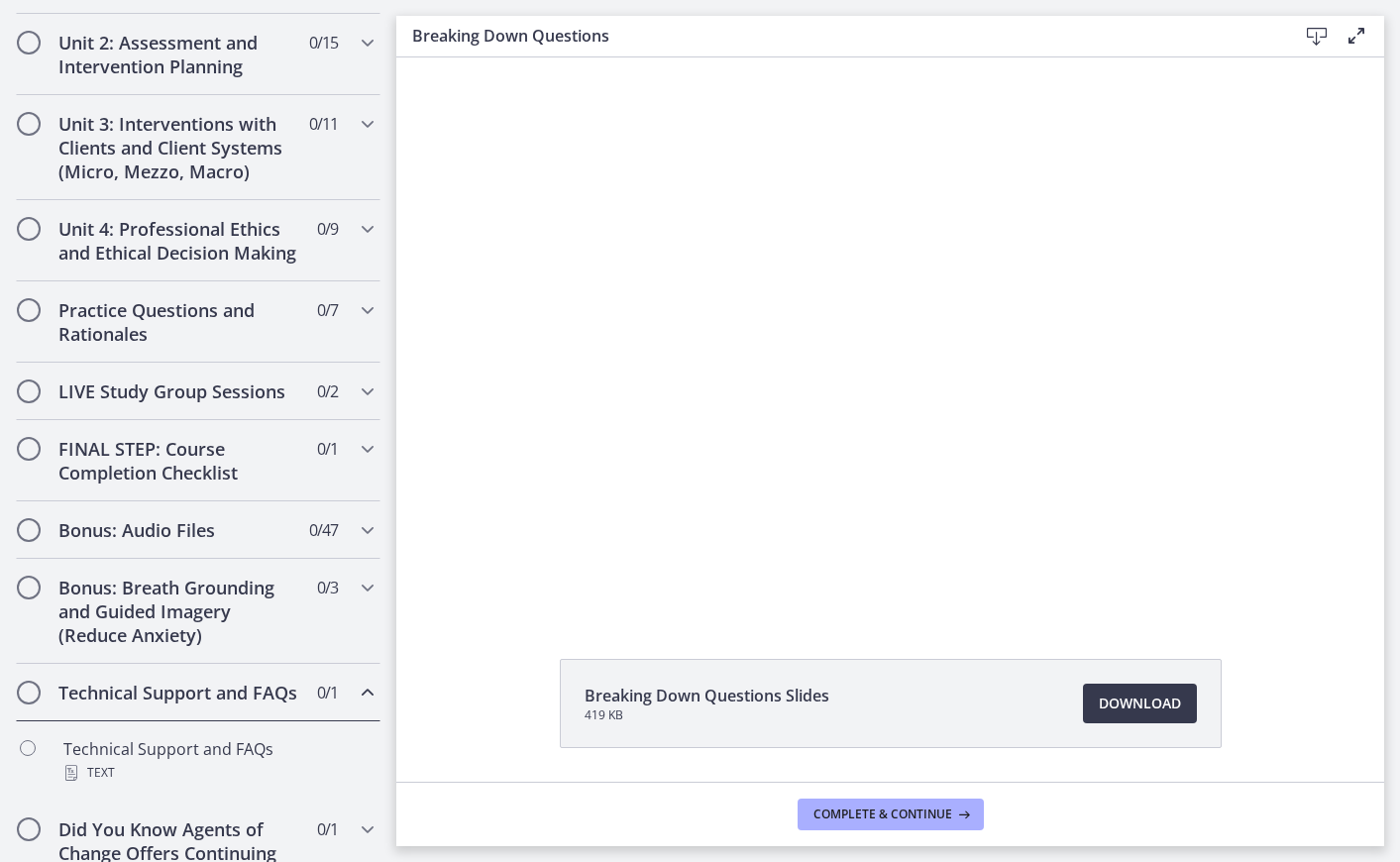 scroll, scrollTop: 721, scrollLeft: 0, axis: vertical 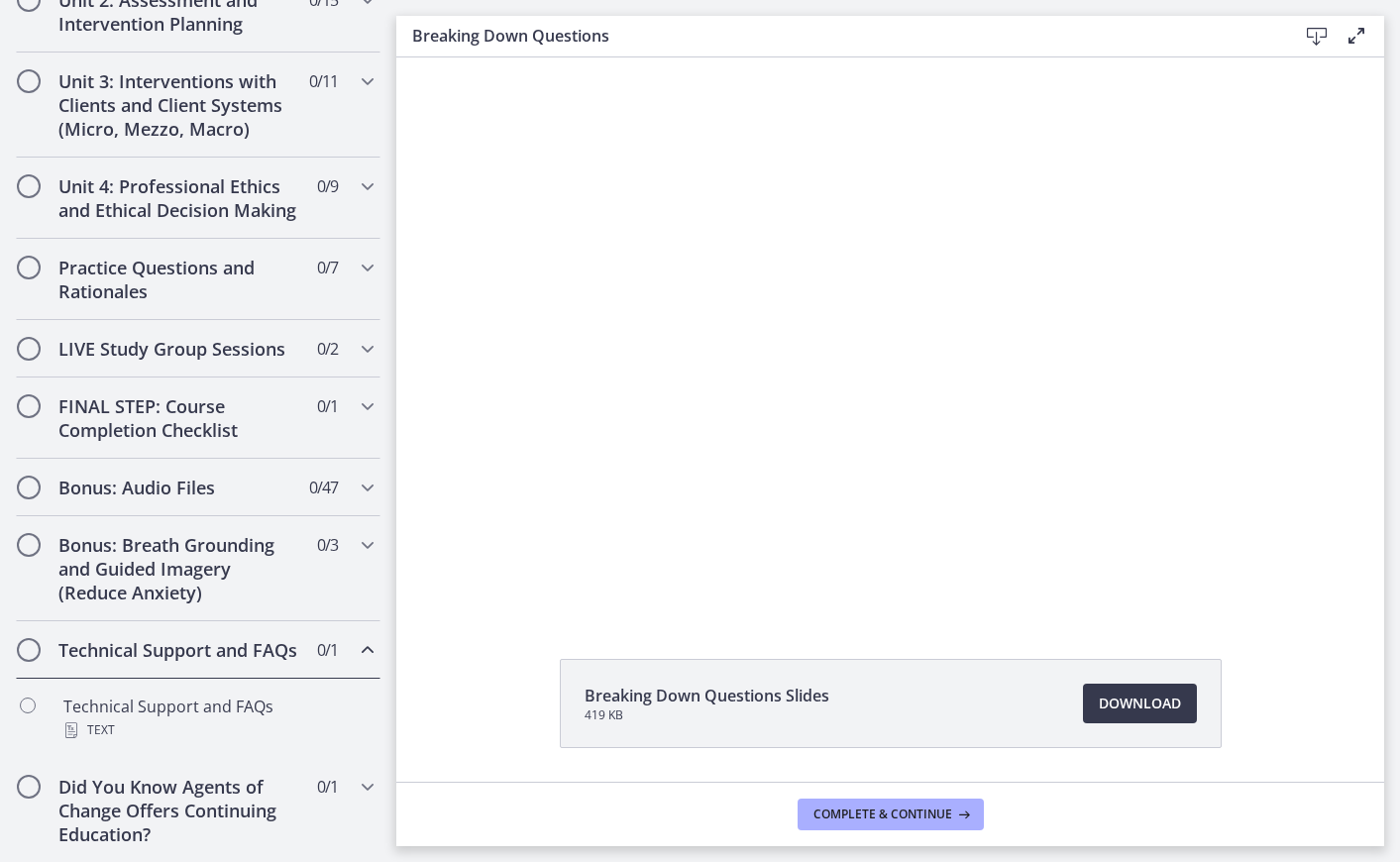 click on "Technical Support and FAQs" at bounding box center [179, 650] 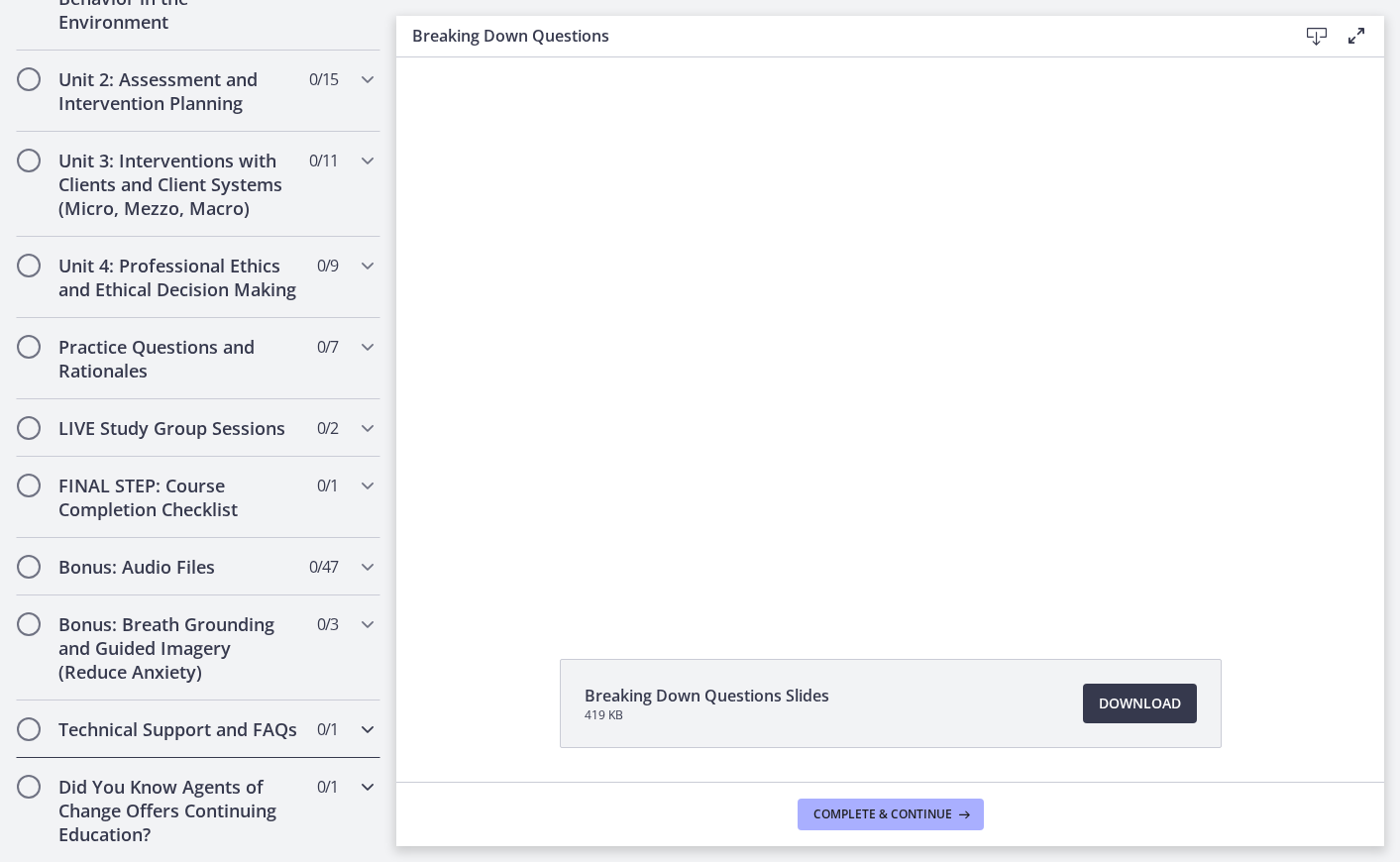 scroll, scrollTop: 0, scrollLeft: 0, axis: both 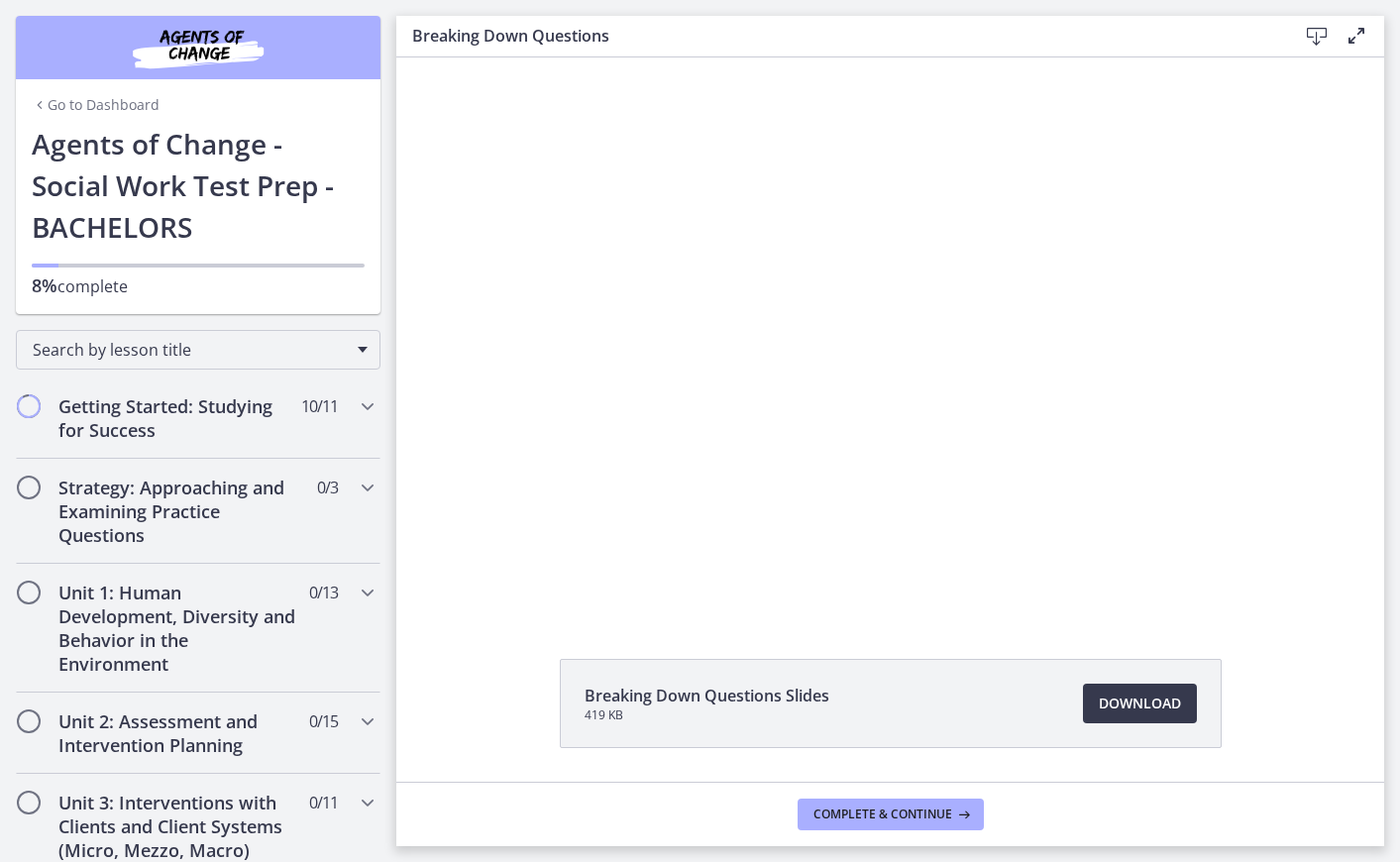 click on "Go to Dashboard" at bounding box center [95, 105] 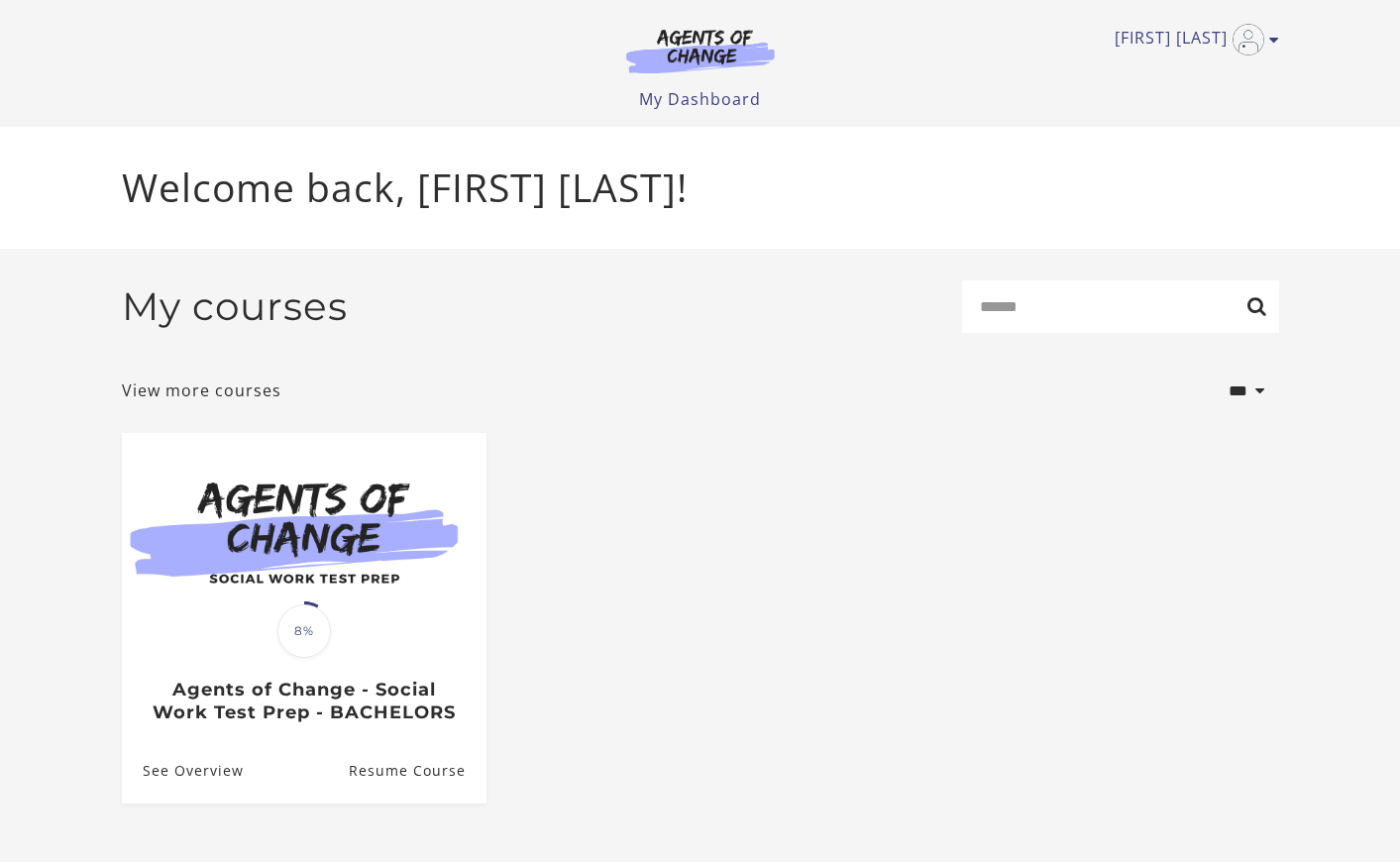 scroll, scrollTop: 0, scrollLeft: 0, axis: both 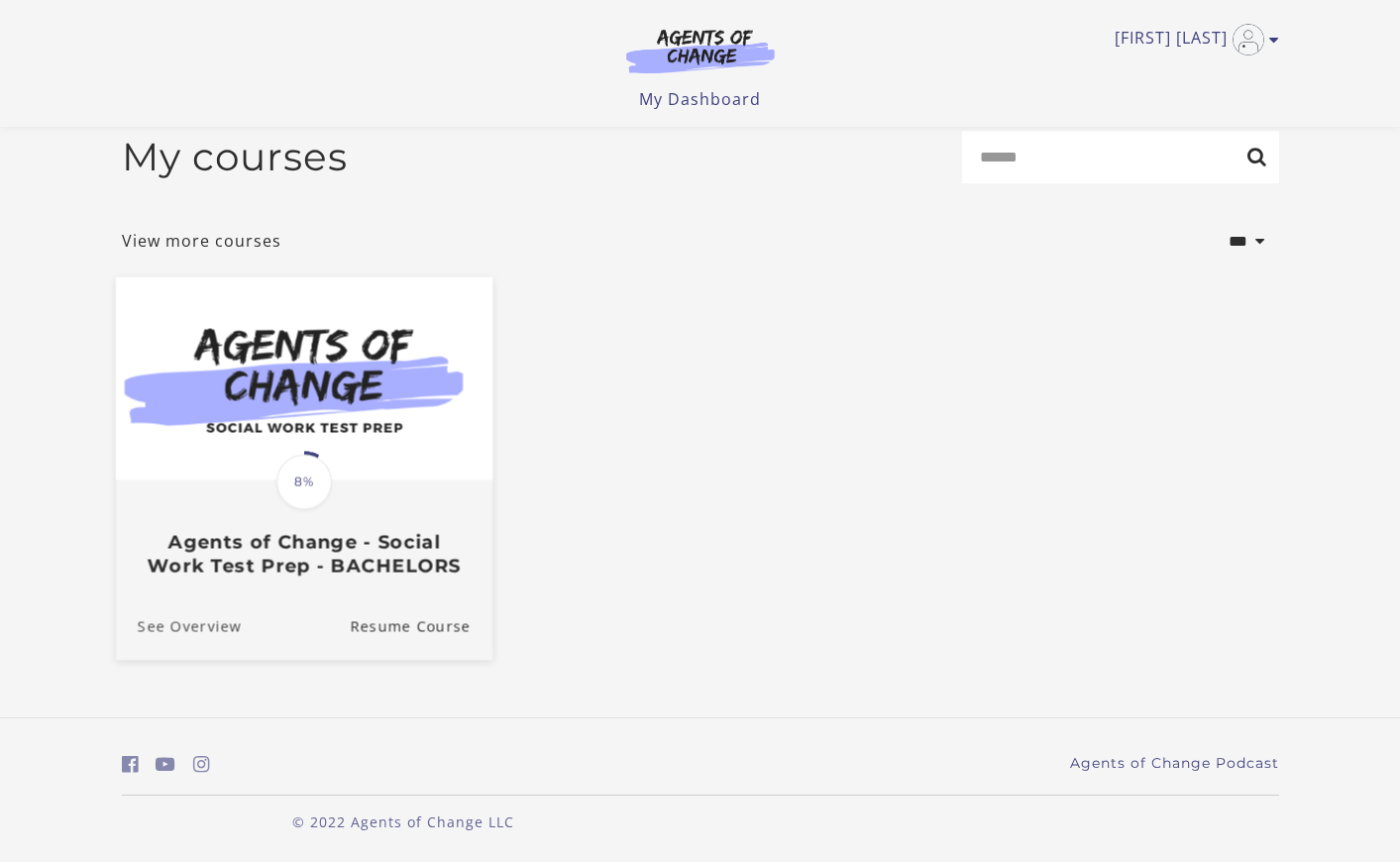 click on "See Overview" at bounding box center [177, 626] 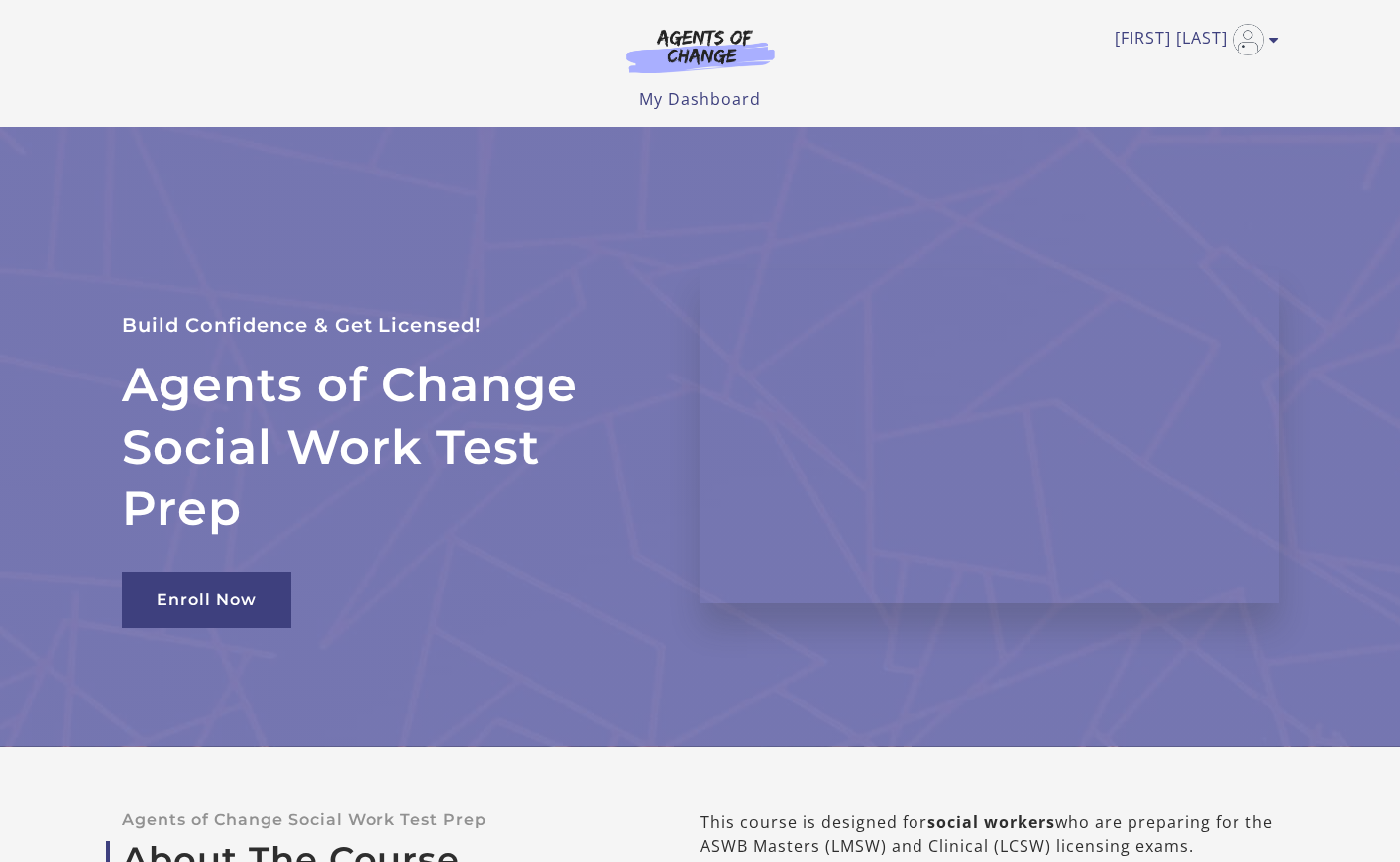 scroll, scrollTop: 0, scrollLeft: 0, axis: both 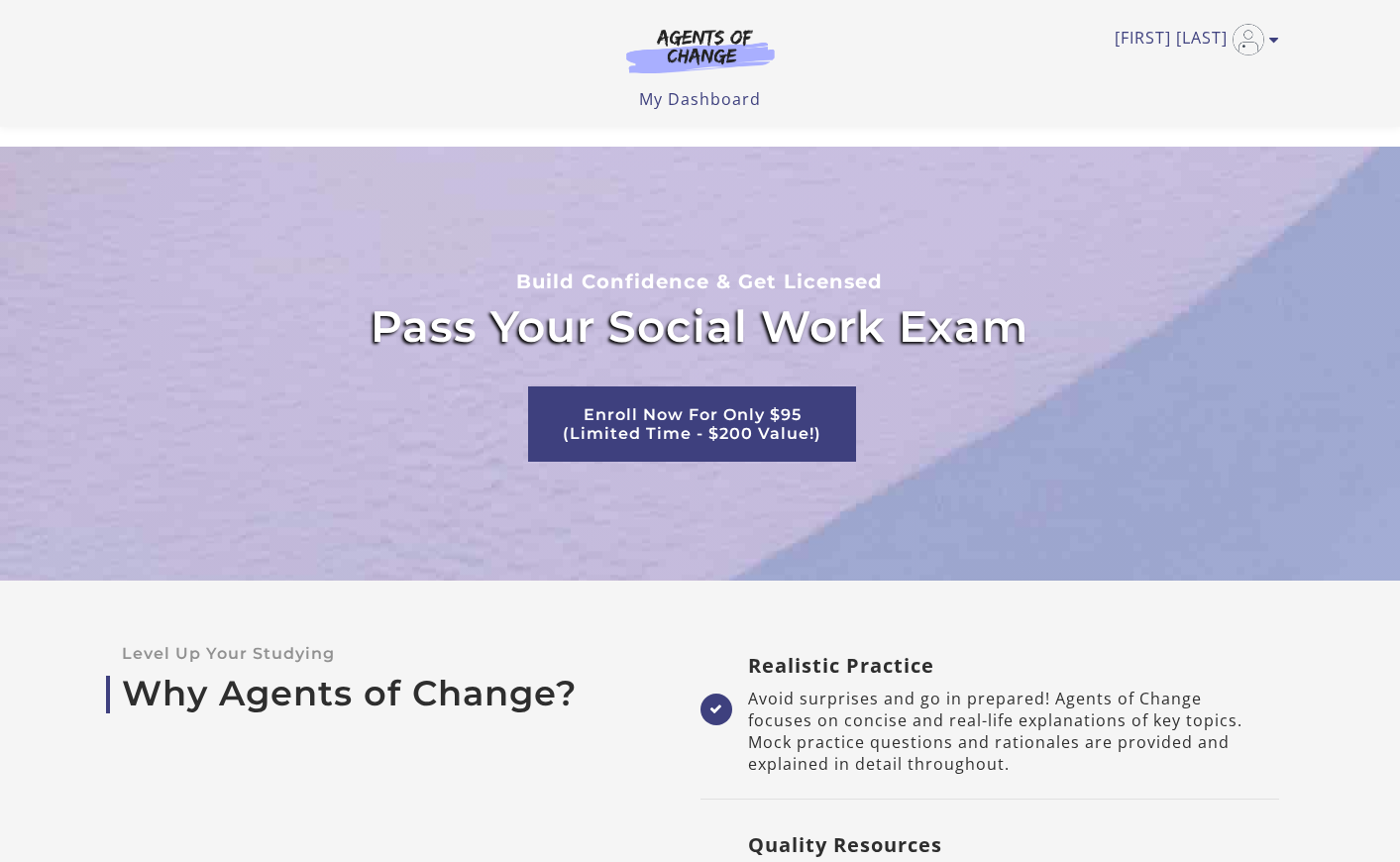 click on "Why Agents of Change?
Level Up Your Studying
Realistic Practice Avoid surprises and go in prepared! Agents of Change focuses on concise and real-life explanations of key topics. Mock practice questions and rationales are provided and explained in detail throughout.
Quality Resources High-quality content without the high price tag! The licensing process can be costly. Agents of Change is committed to providing high-quality content at a reasonable price.
Organized Studying" at bounding box center (700, 901) 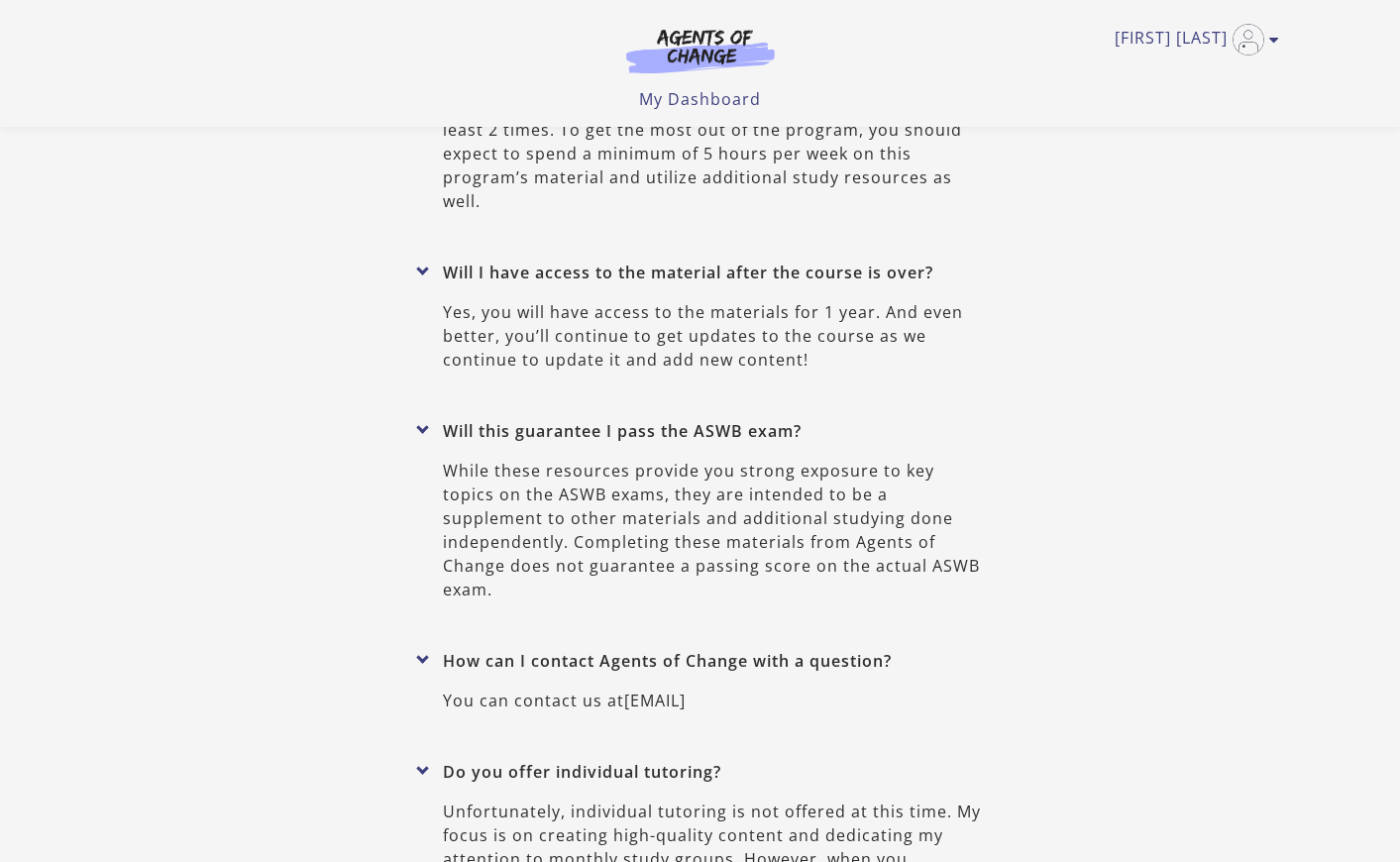 scroll, scrollTop: 7979, scrollLeft: 0, axis: vertical 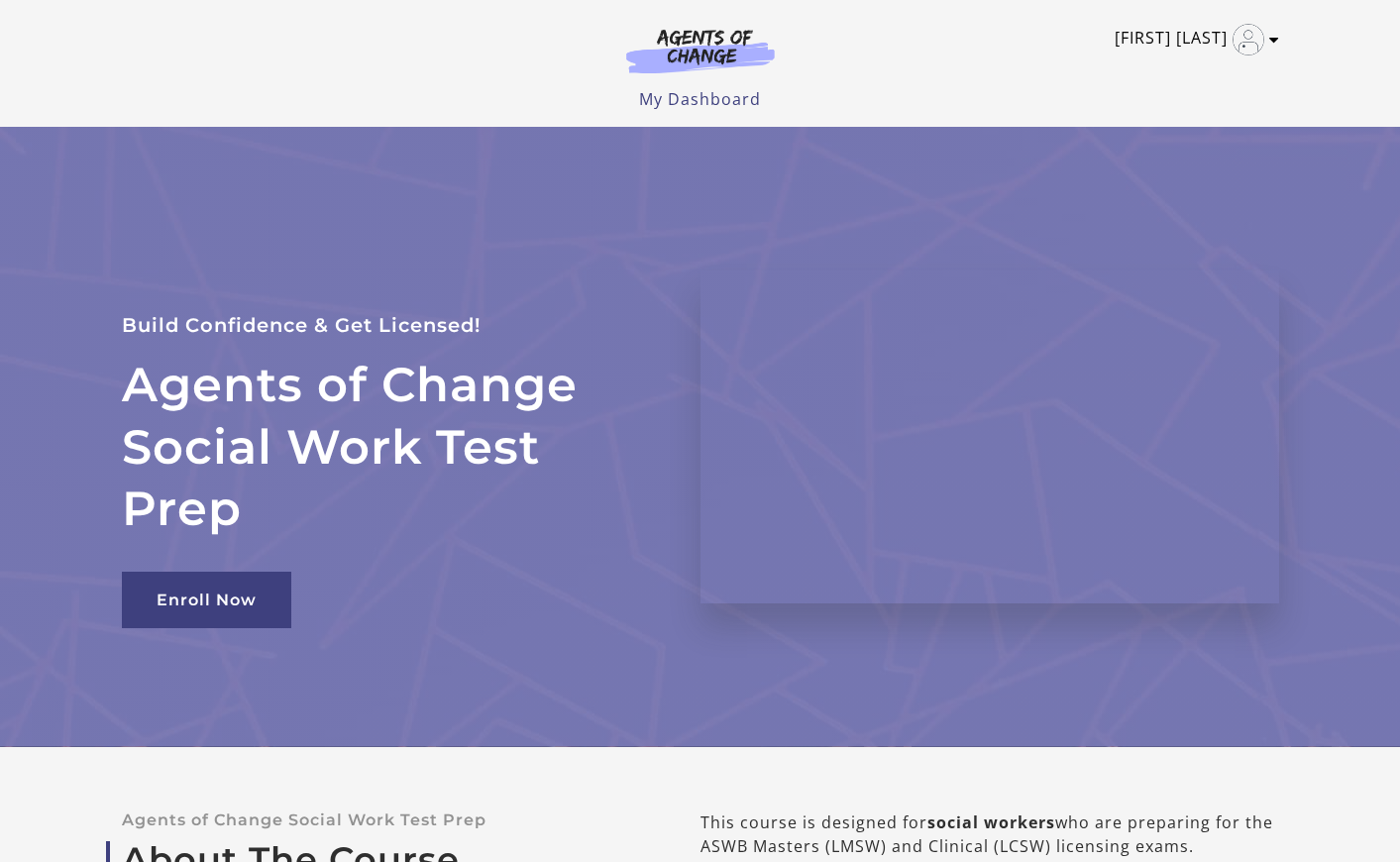 click at bounding box center [1274, 40] 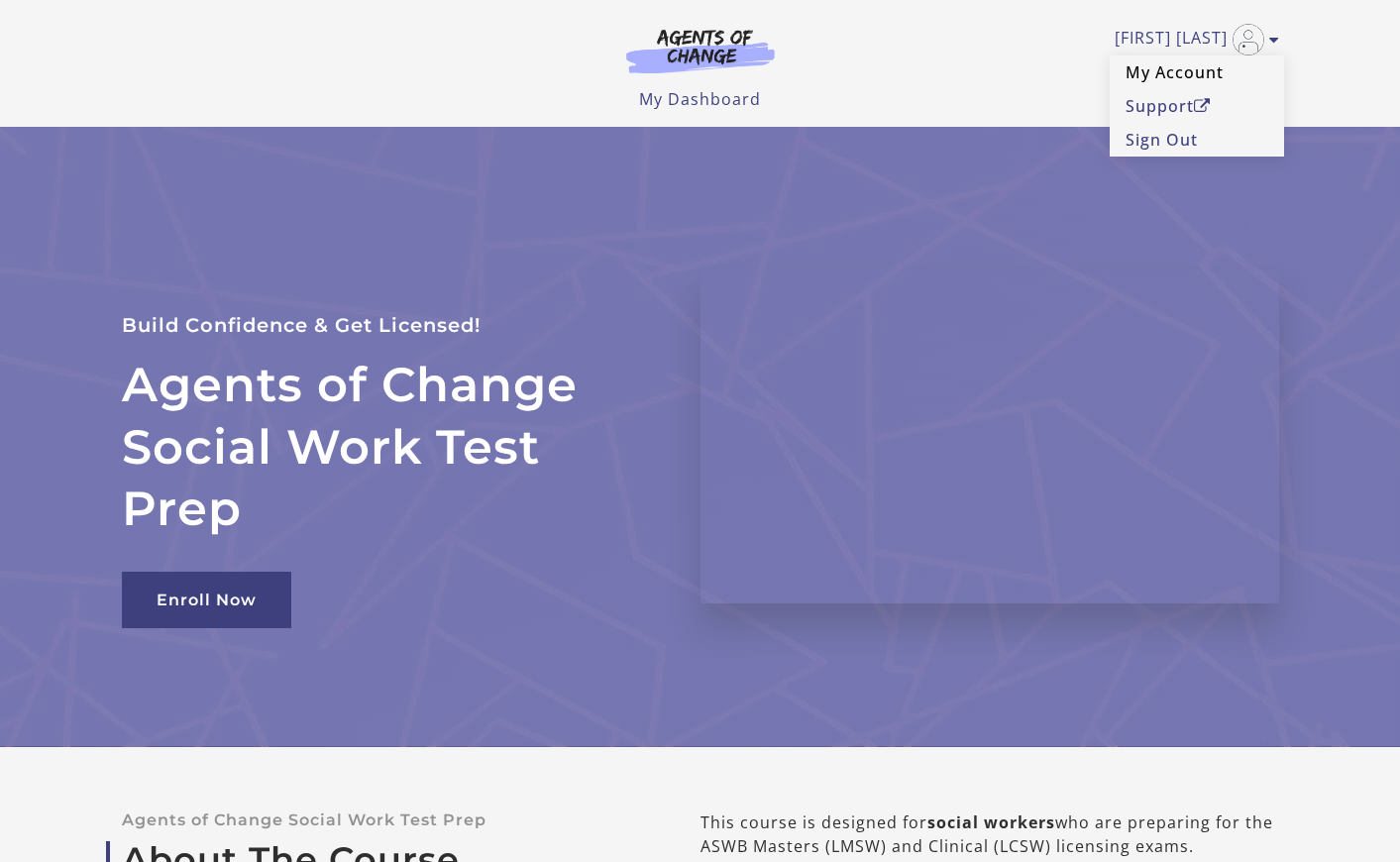 click on "My Account" at bounding box center [1197, 72] 